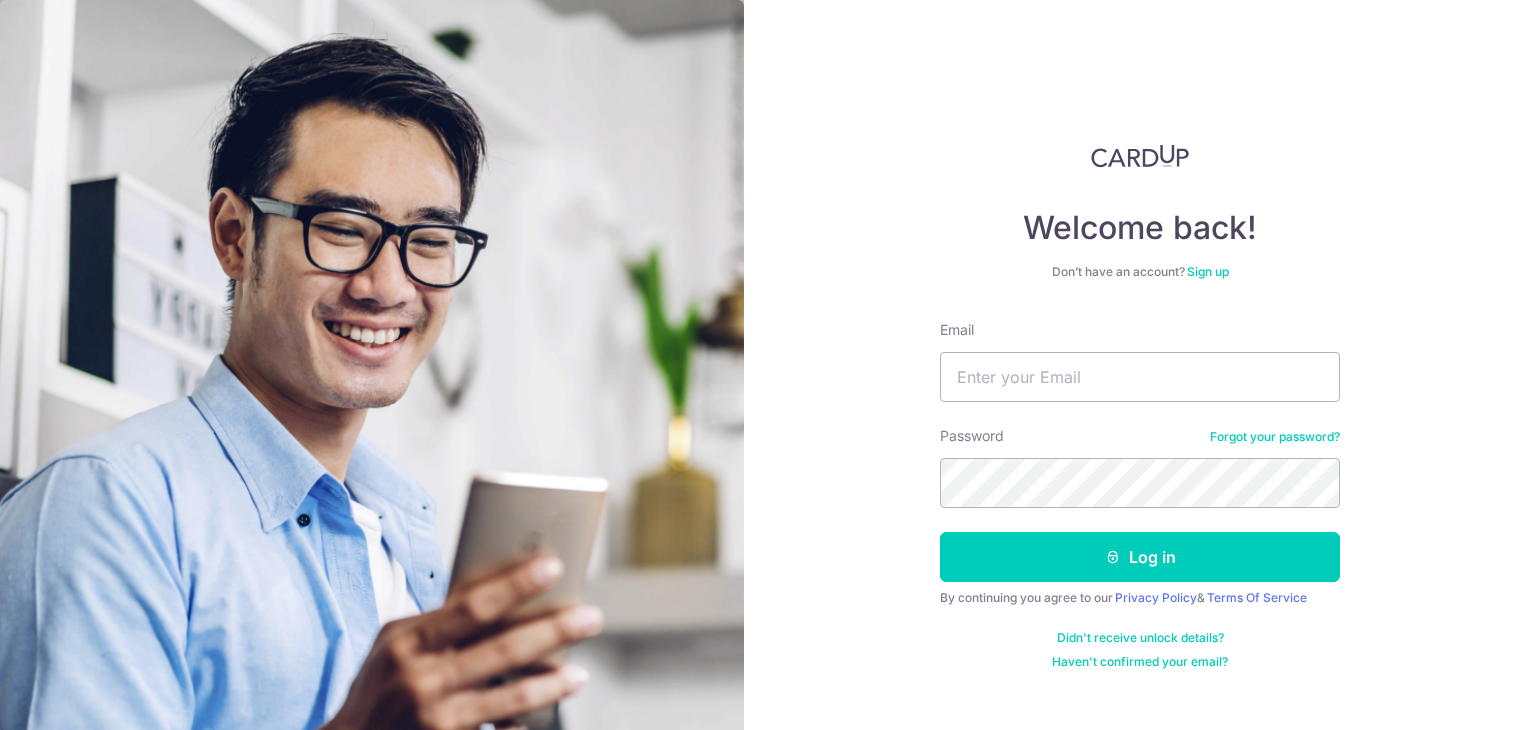 scroll, scrollTop: 0, scrollLeft: 0, axis: both 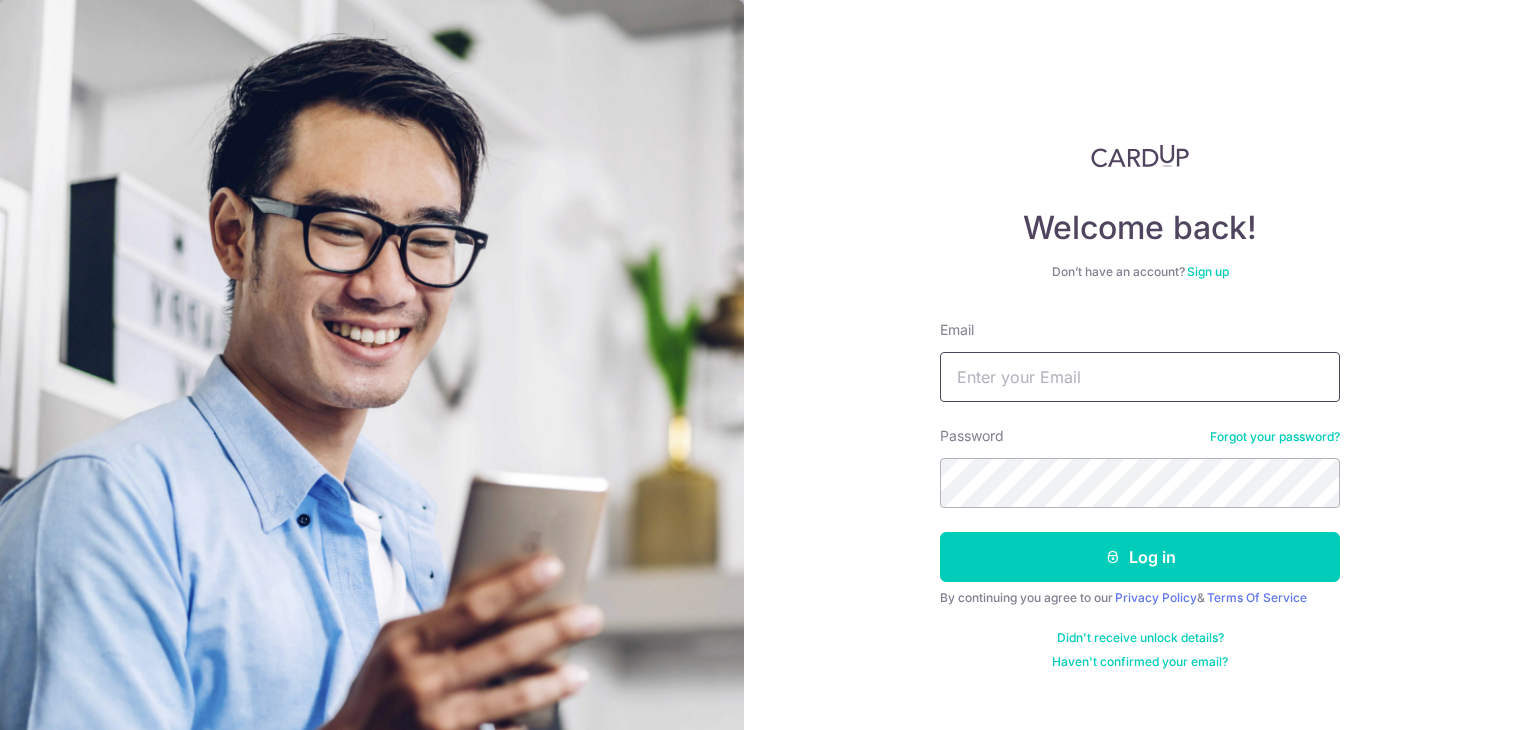 type on "benjamin@protegie.com" 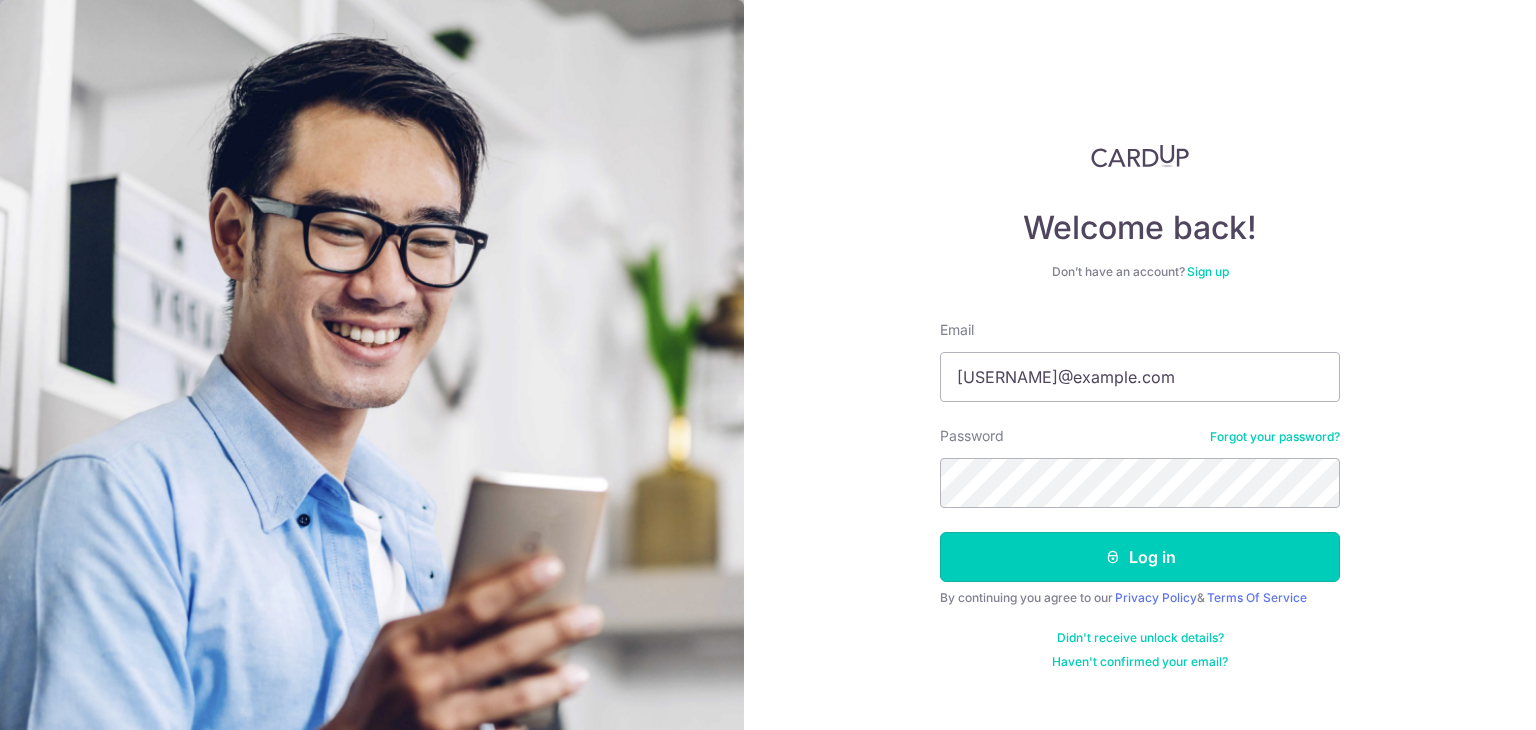 click on "Log in" at bounding box center [1140, 557] 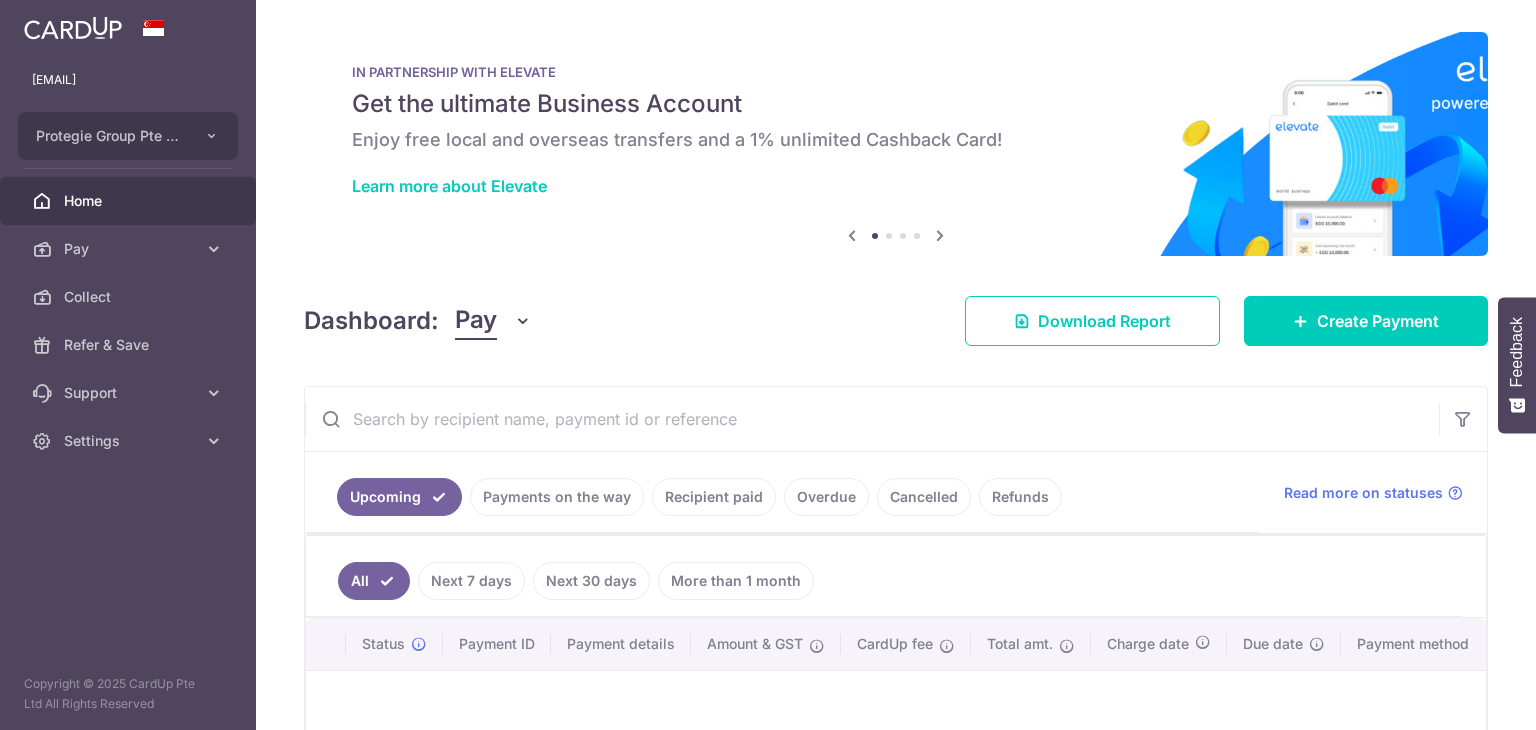 scroll, scrollTop: 0, scrollLeft: 0, axis: both 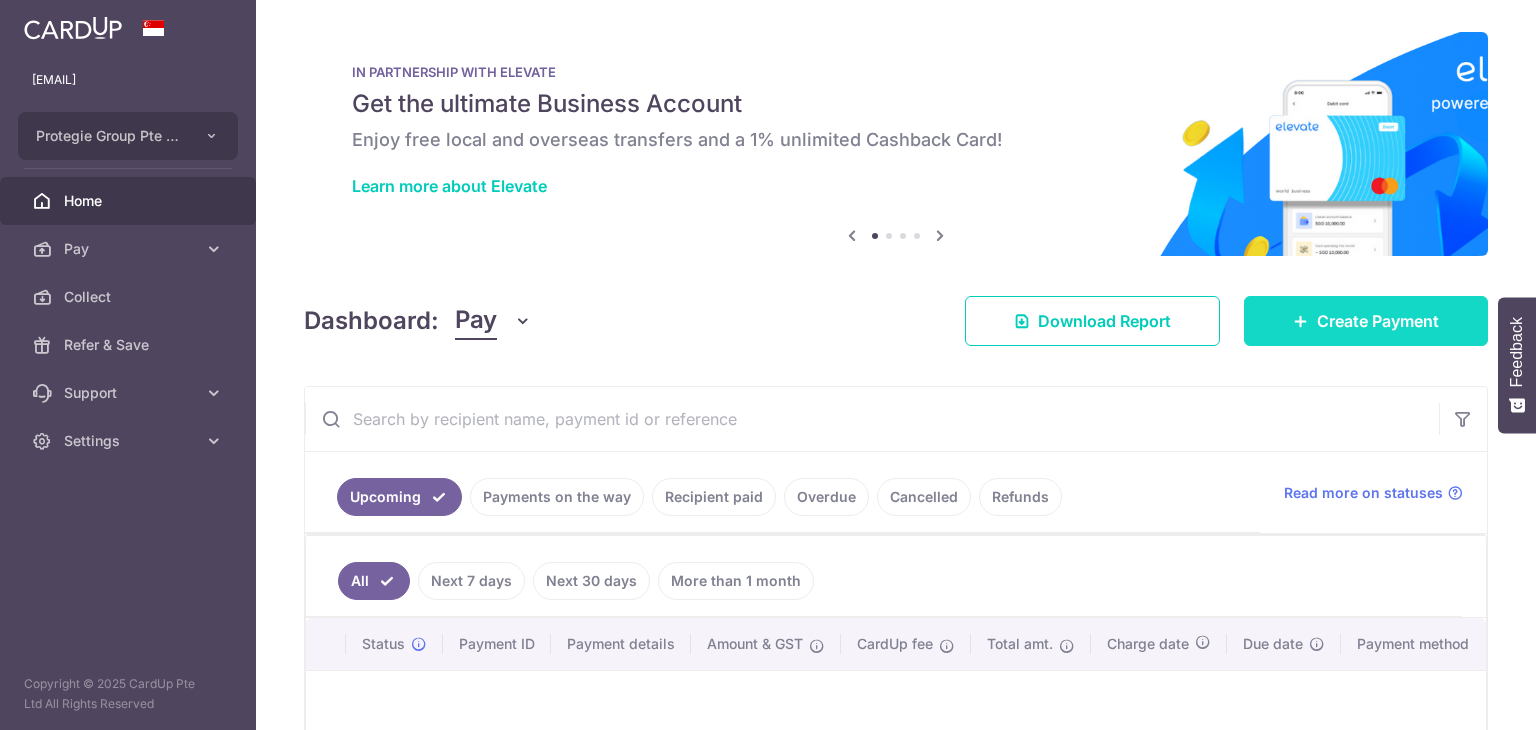 click on "Create Payment" at bounding box center (1366, 321) 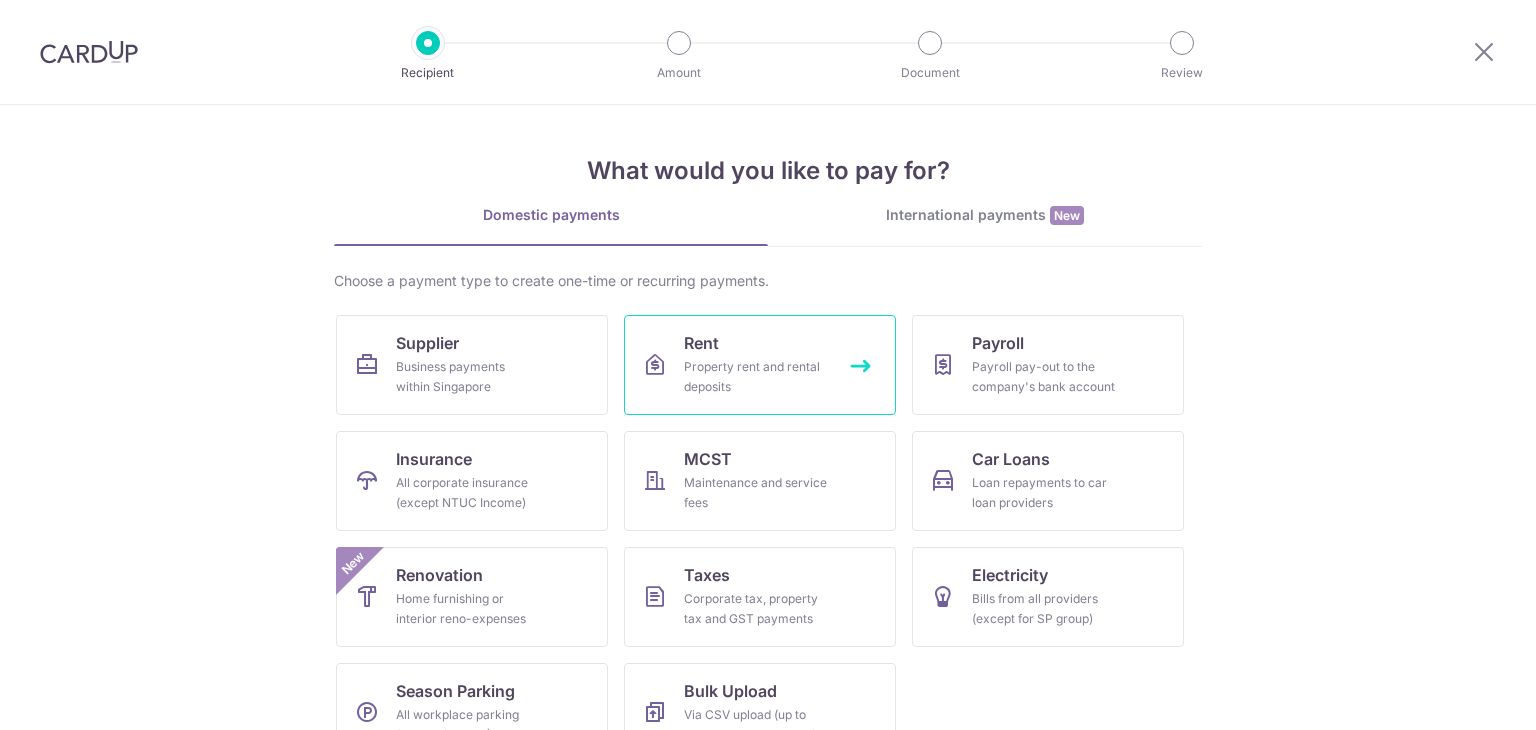 click on "Property rent and rental deposits" at bounding box center [756, 377] 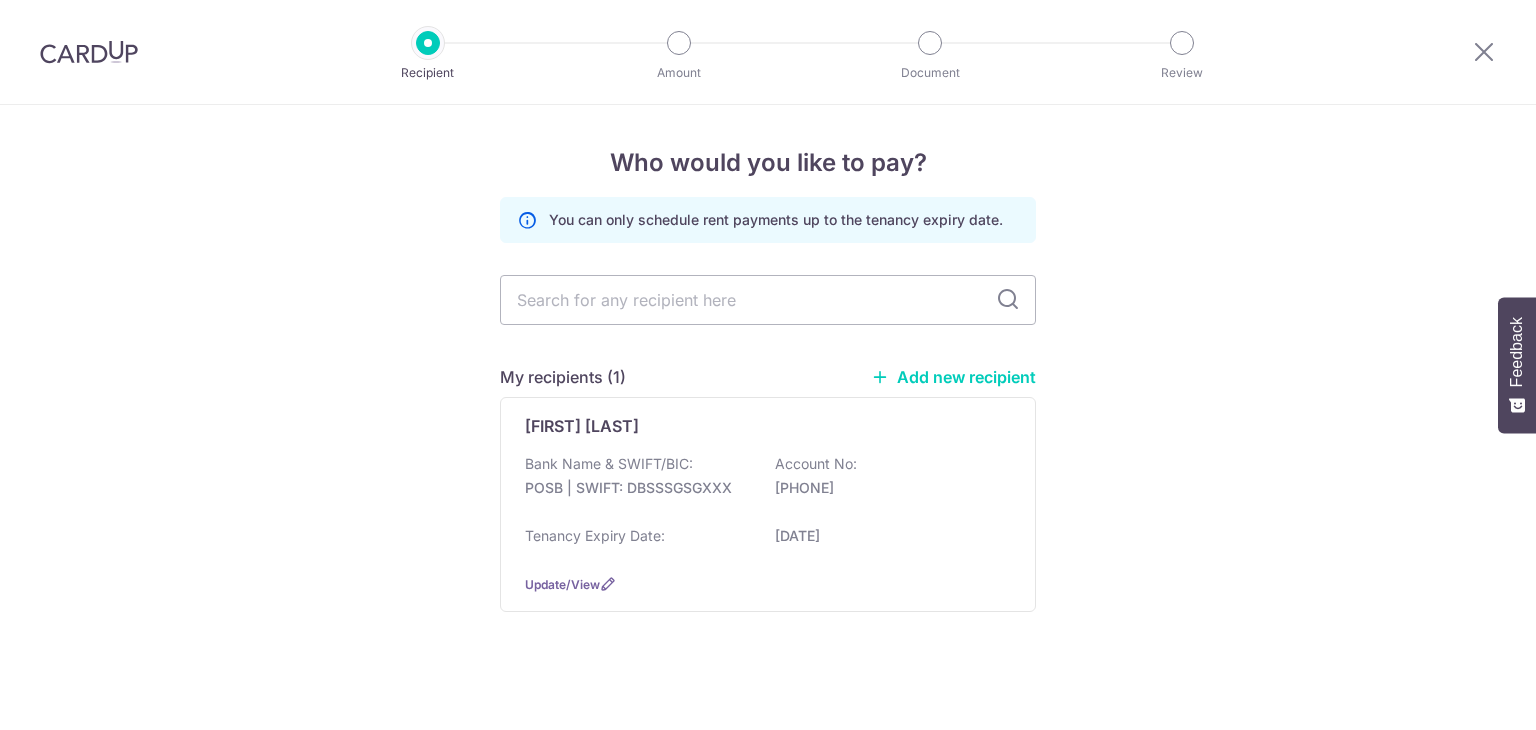 scroll, scrollTop: 0, scrollLeft: 0, axis: both 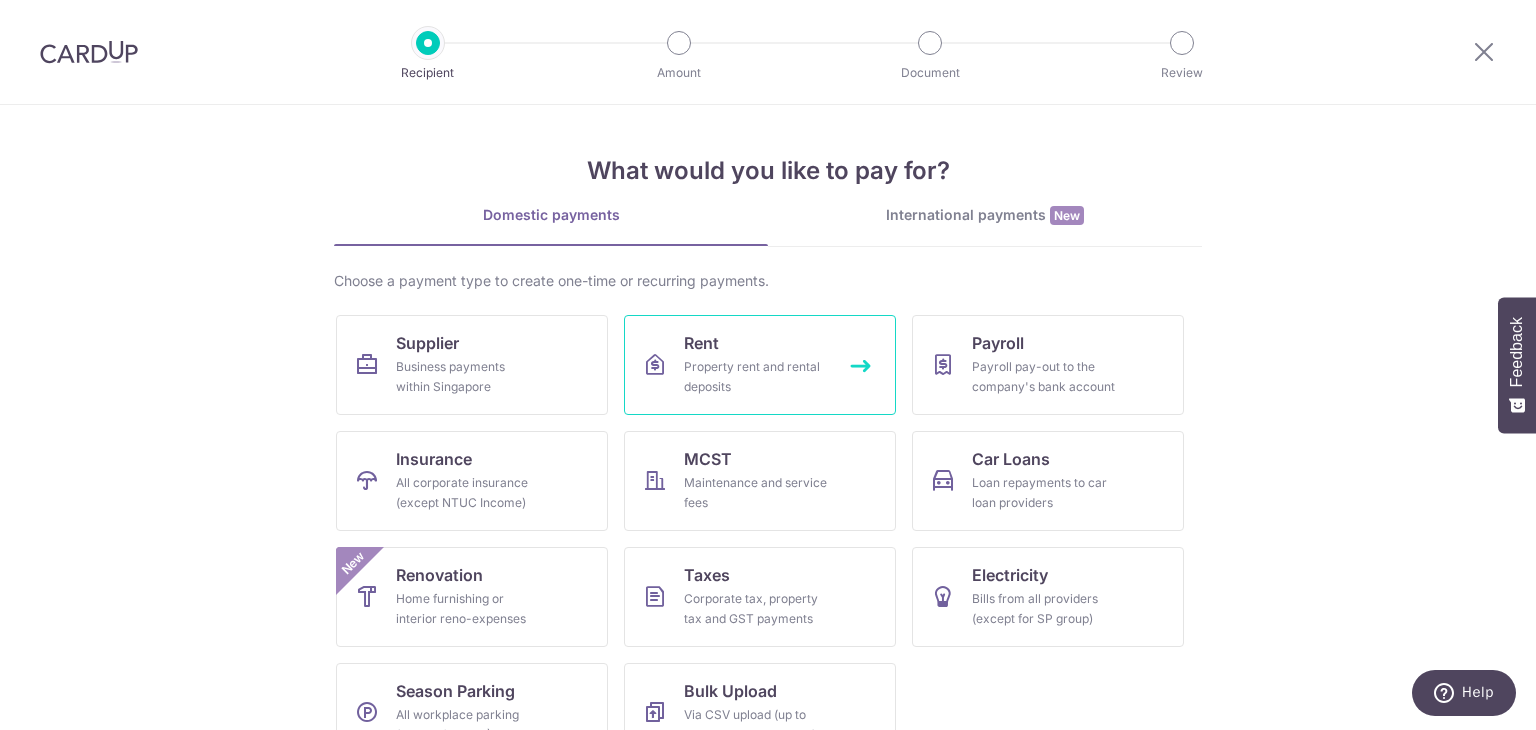 click on "Property rent and rental deposits" at bounding box center [756, 377] 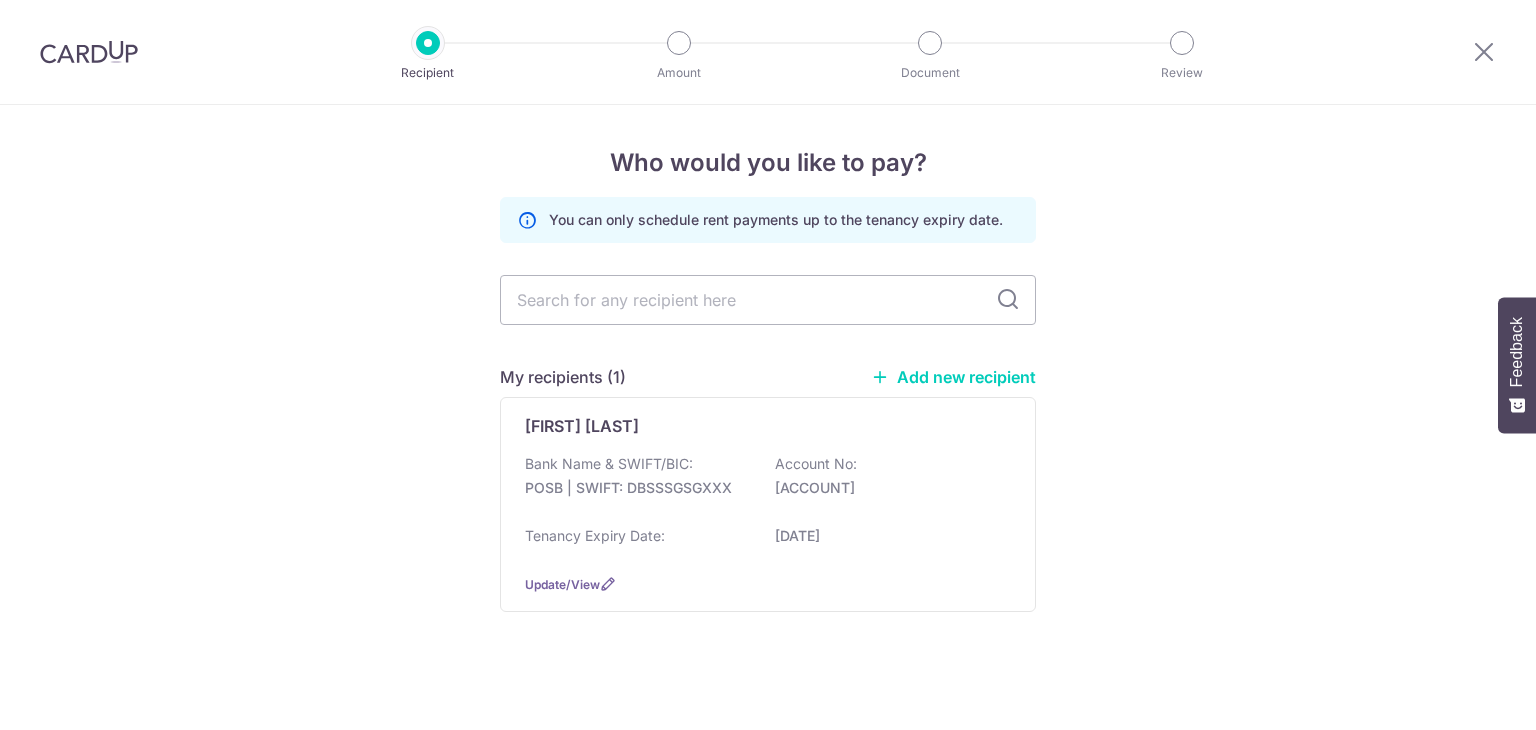scroll, scrollTop: 0, scrollLeft: 0, axis: both 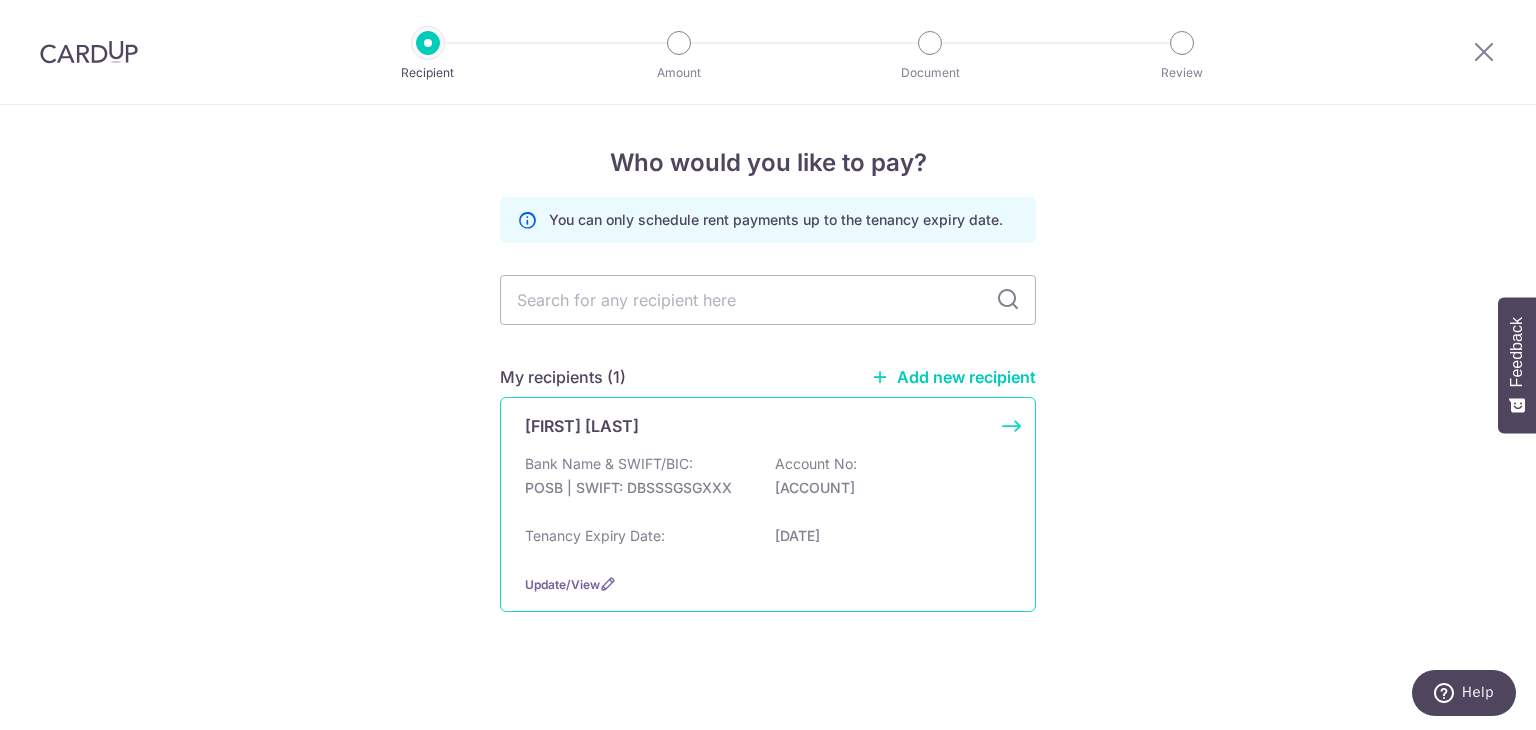click on "Bank Name & SWIFT/BIC:
POSB | SWIFT: DBSSSGSGXXX
Account No:
091791366" at bounding box center (768, 486) 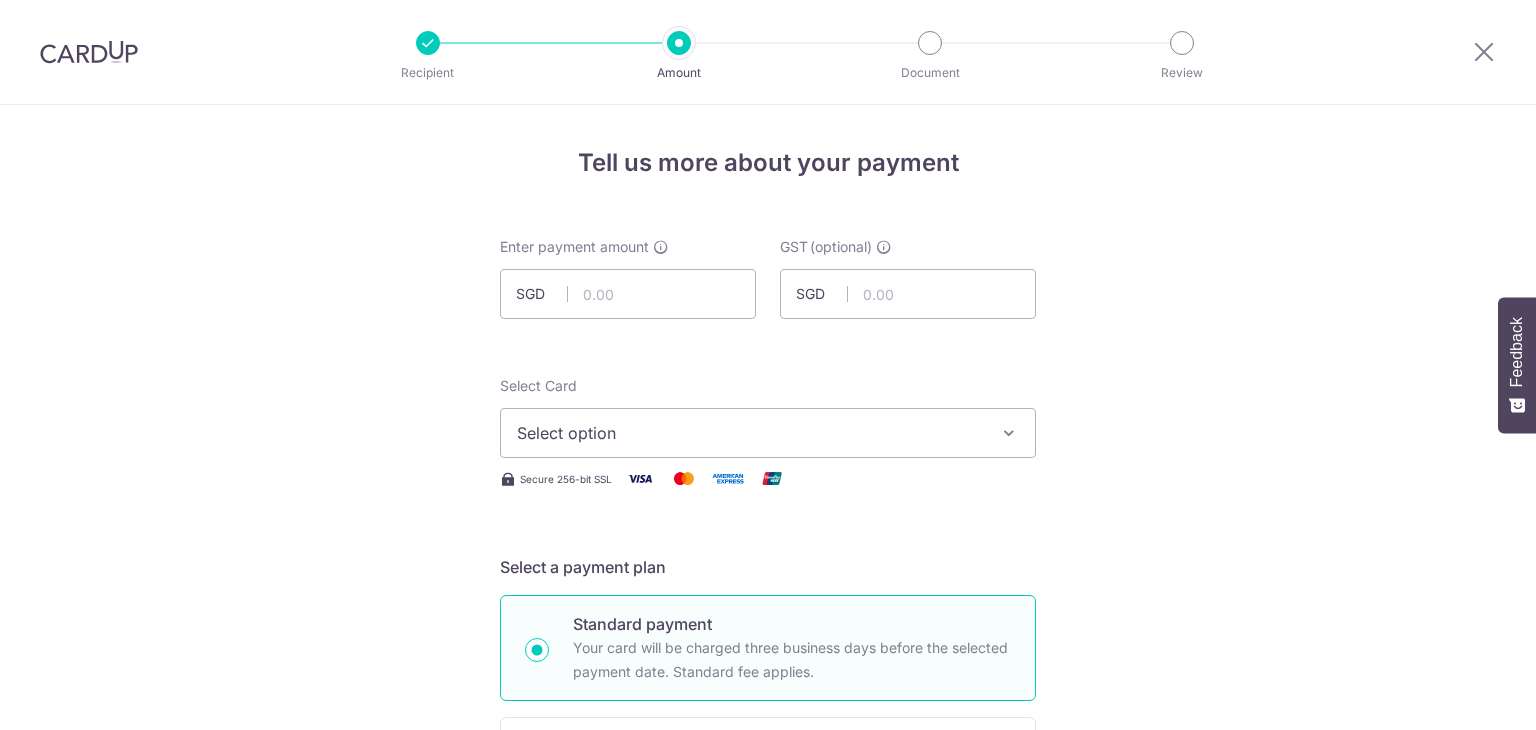 scroll, scrollTop: 0, scrollLeft: 0, axis: both 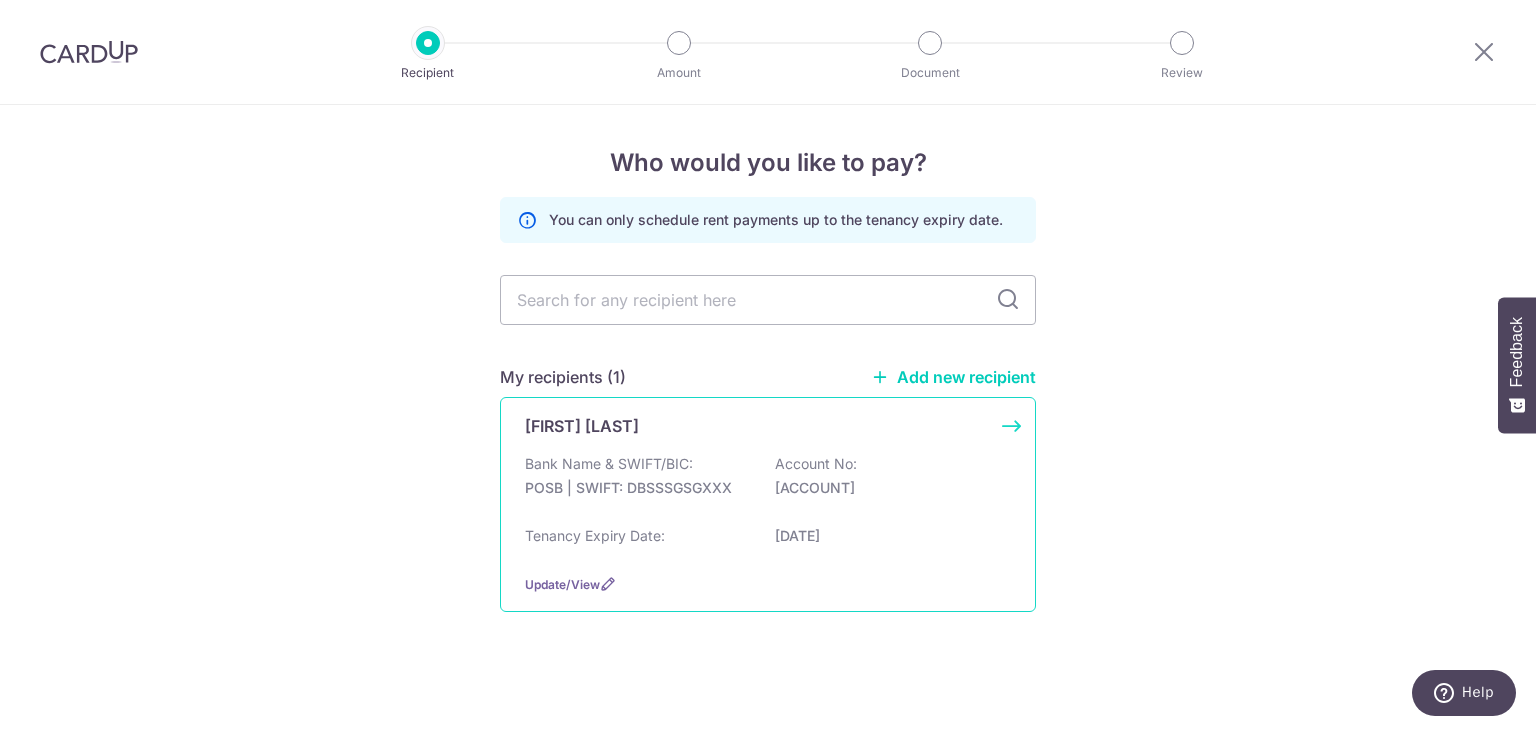 click on "Choo Boy Kim
Bank Name & SWIFT/BIC:
POSB | SWIFT: DBSSSGSGXXX
Account No:
091791366
Tenancy Expiry Date:
30/04/2026
Update/View" at bounding box center (768, 504) 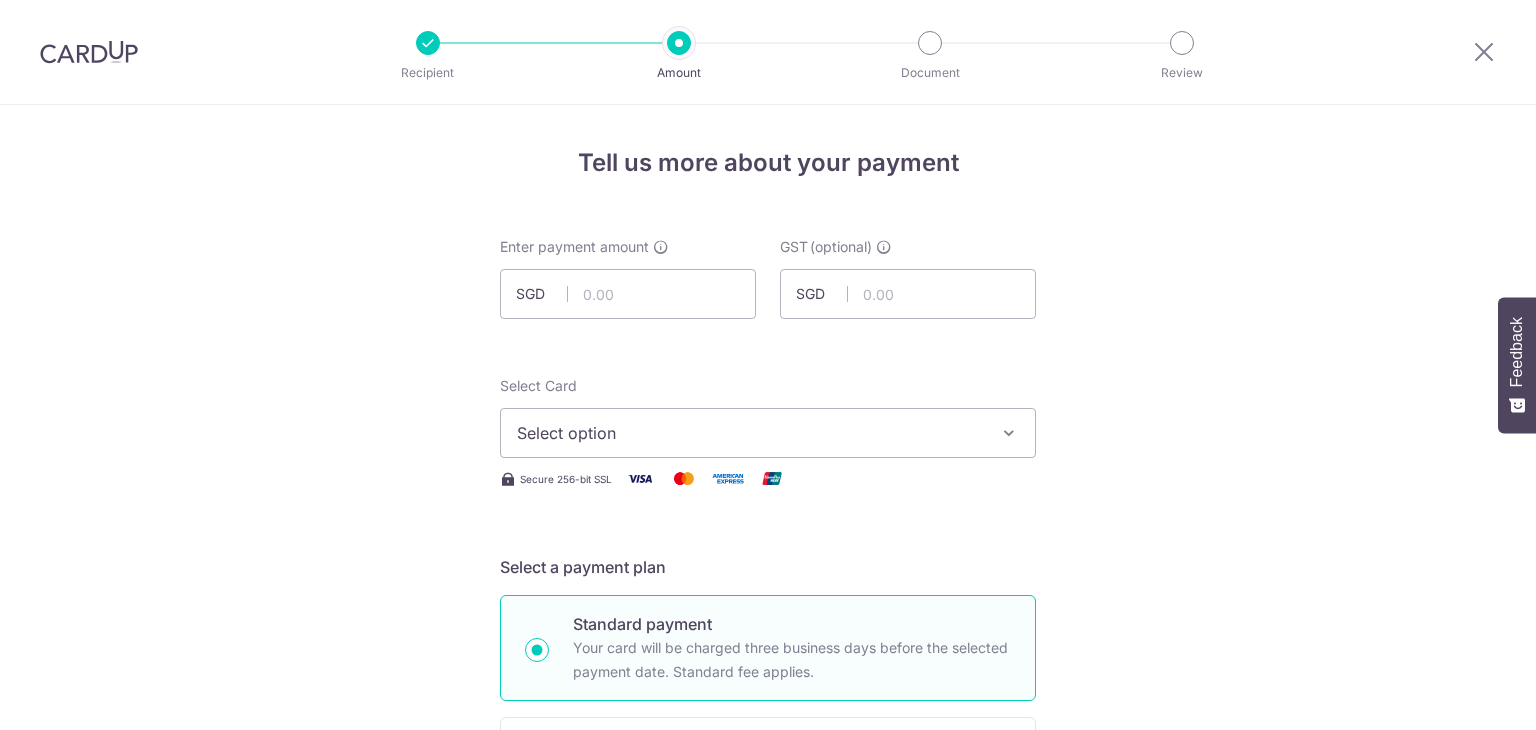 scroll, scrollTop: 0, scrollLeft: 0, axis: both 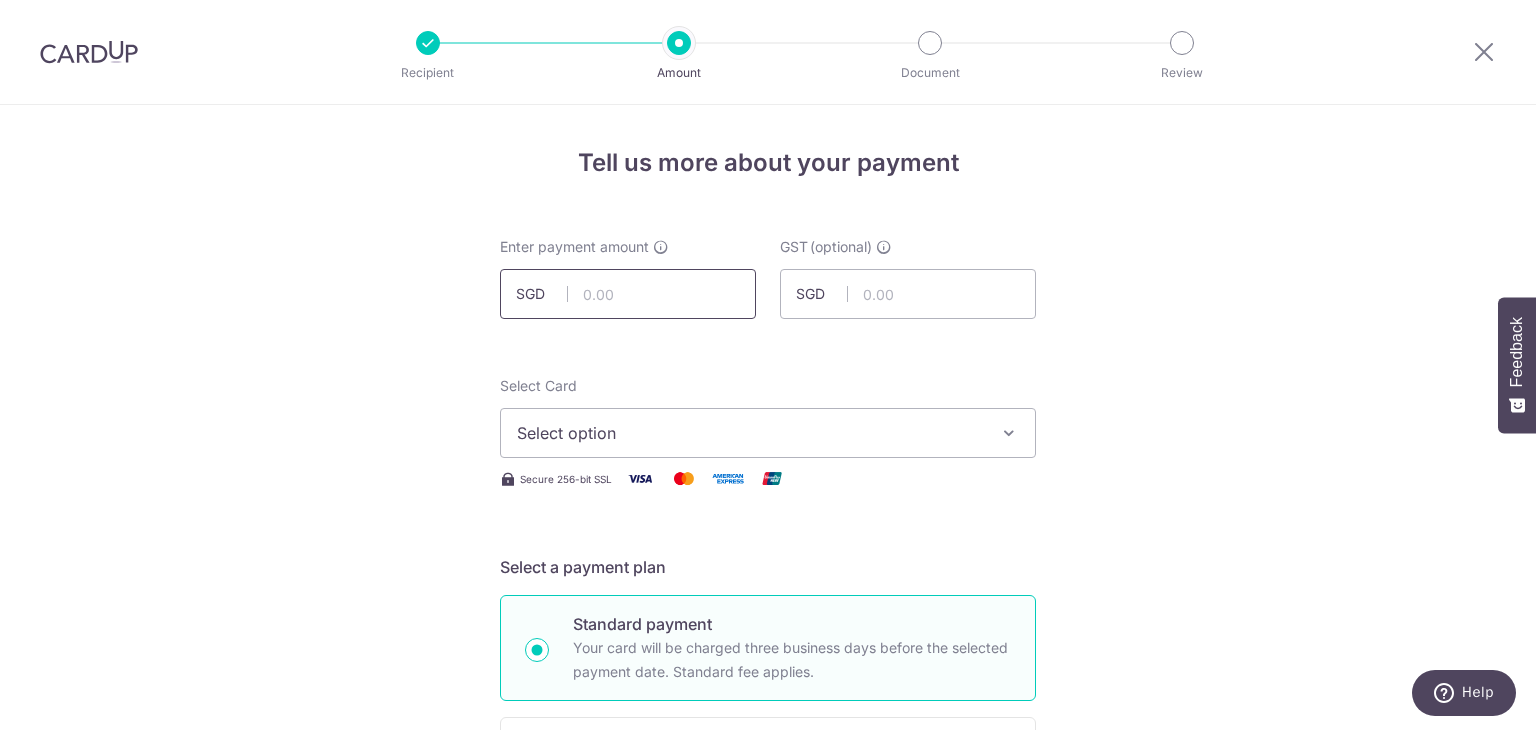 click at bounding box center [628, 294] 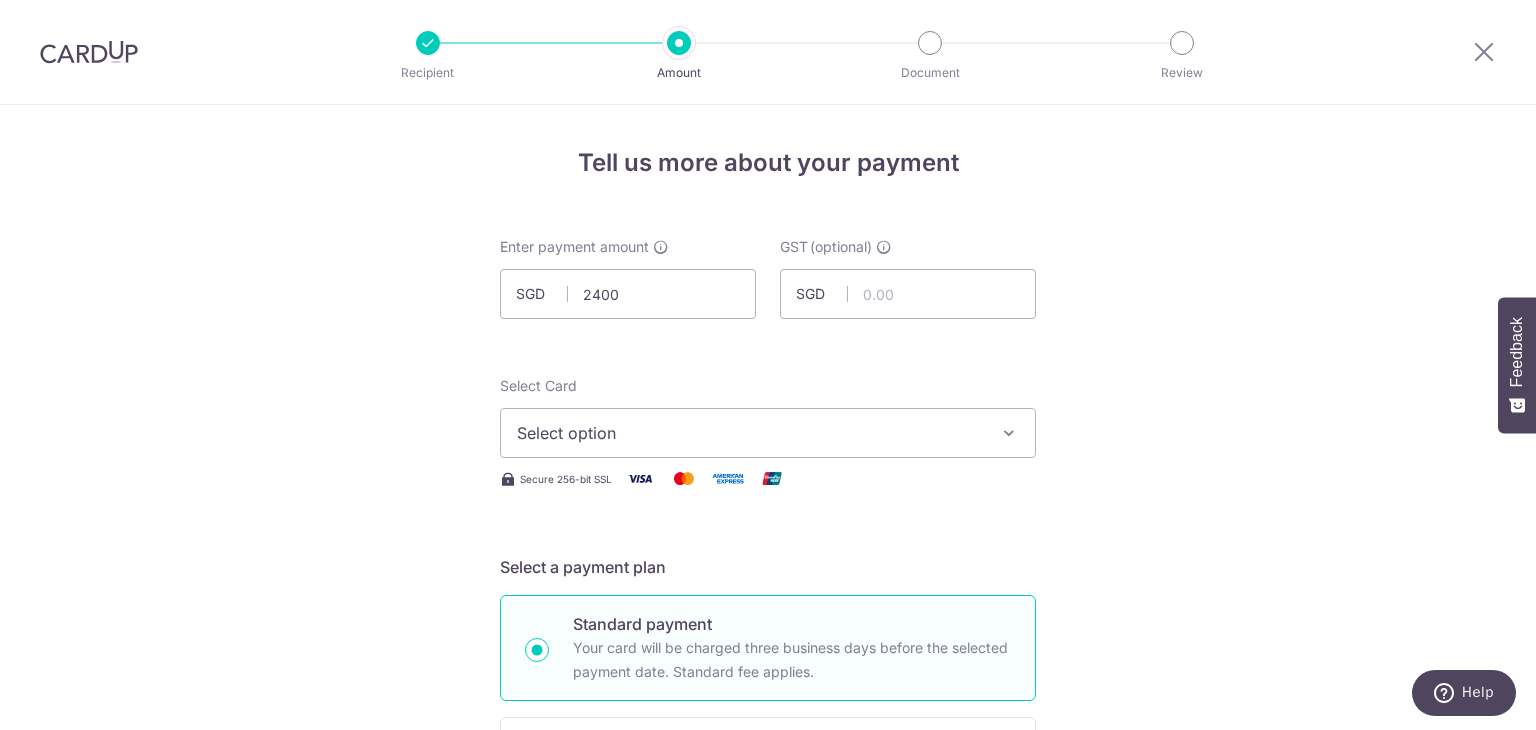 type on "2,400.00" 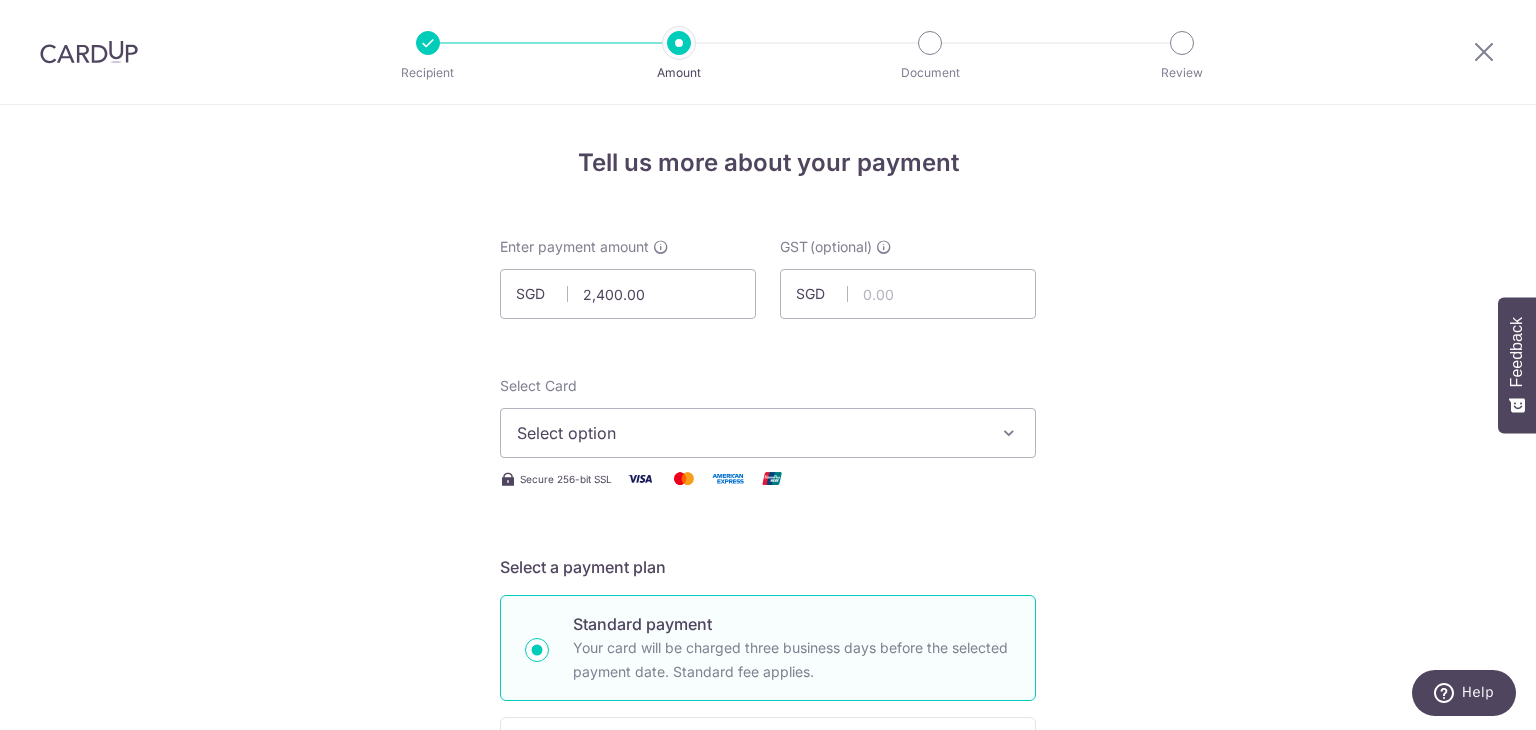 click on "Enter payment amount
SGD
2,400.00
2400.00
GST
(optional)
SGD
Select Card
Select option
Add credit card
Your Cards
**** 9895
**** 9892
**** 0271
**** 8874
**** 7995" at bounding box center [768, 1095] 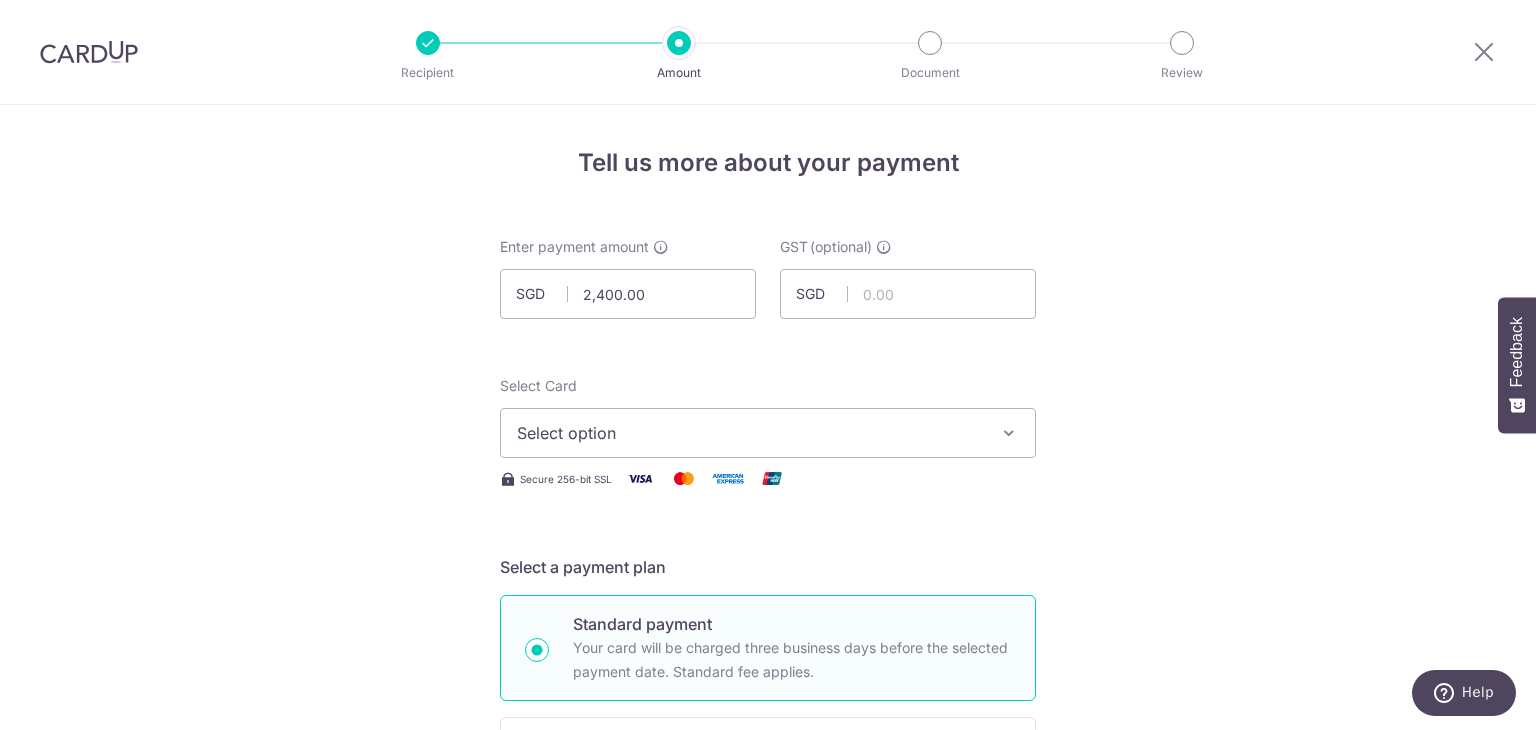 click on "Select option" at bounding box center (750, 433) 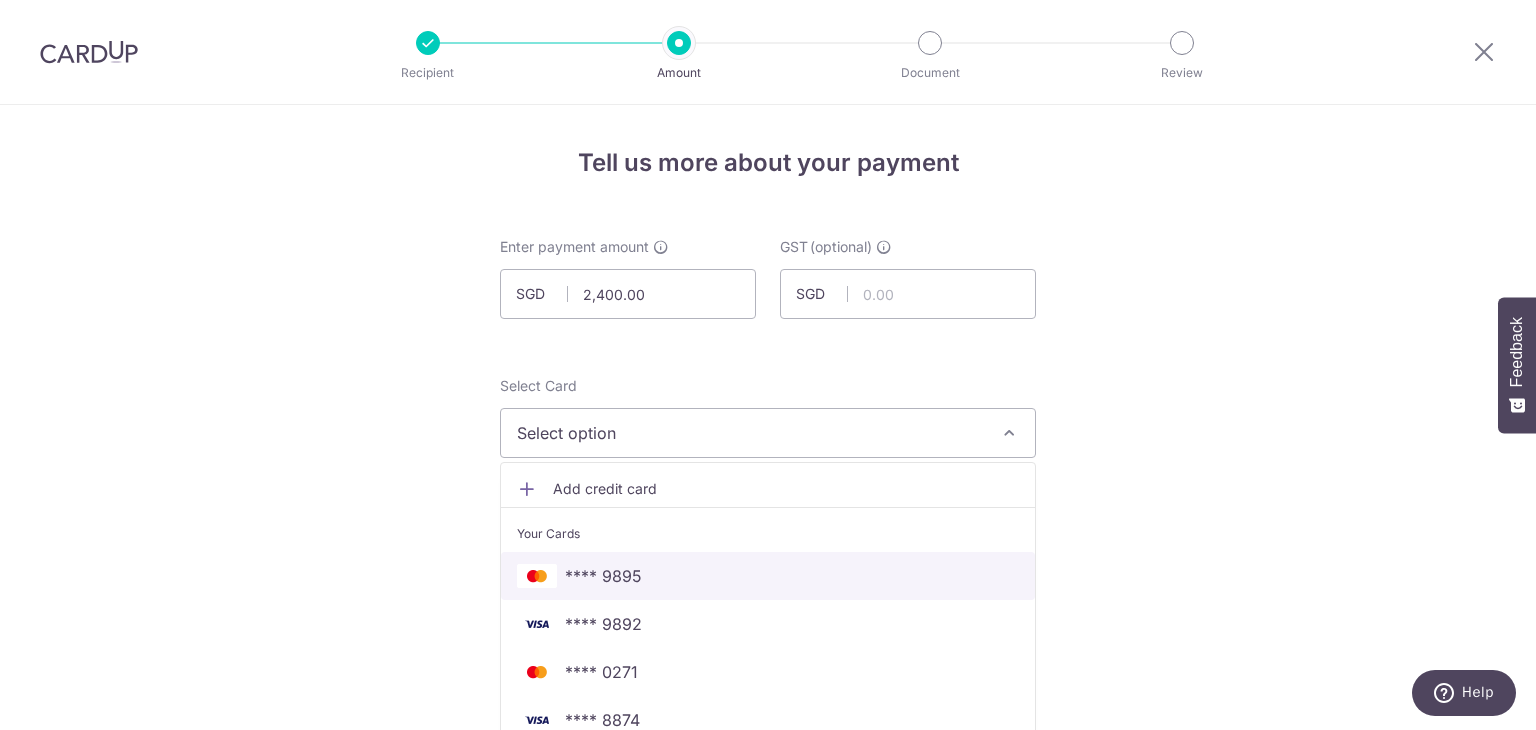 scroll, scrollTop: 156, scrollLeft: 0, axis: vertical 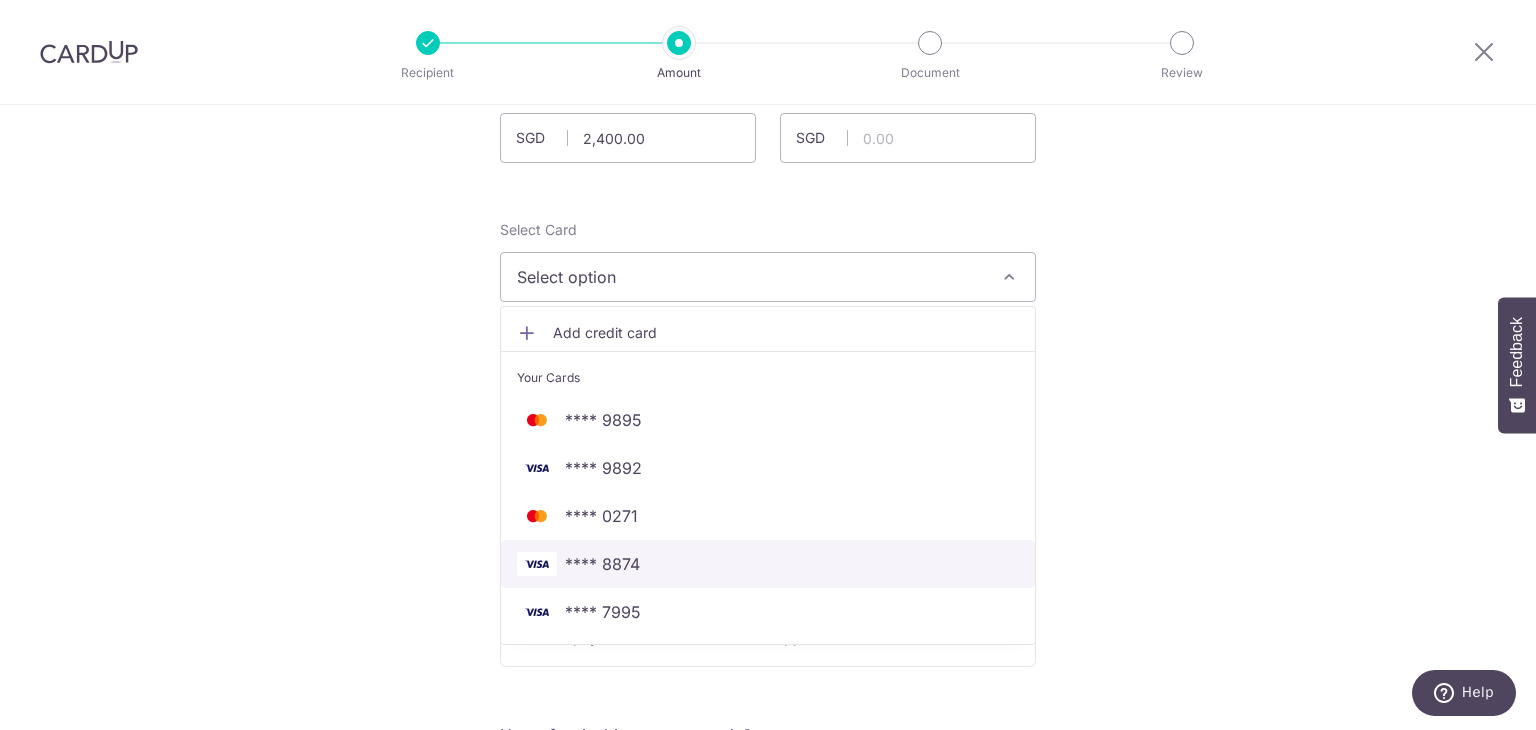 click on "**** 8874" at bounding box center (768, 564) 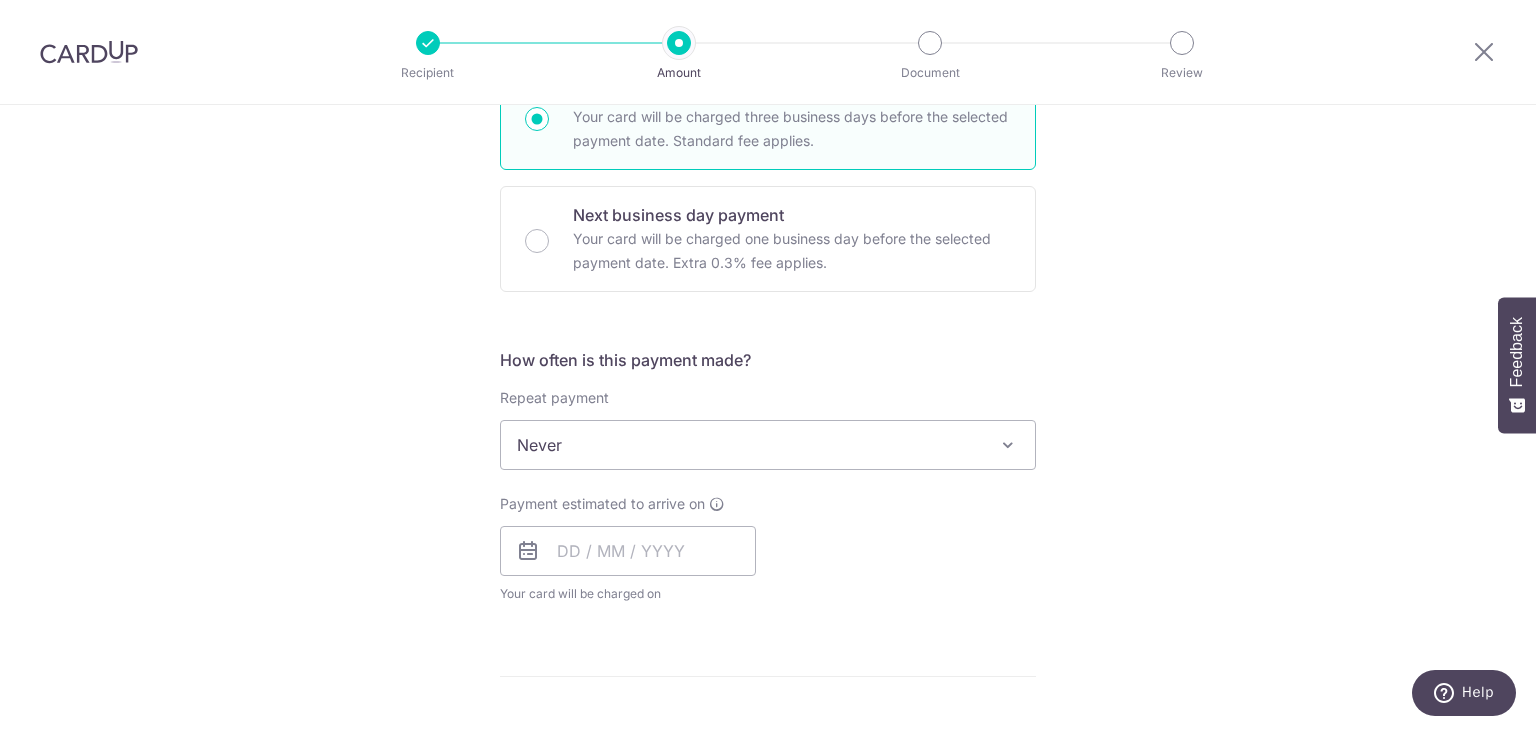 scroll, scrollTop: 580, scrollLeft: 0, axis: vertical 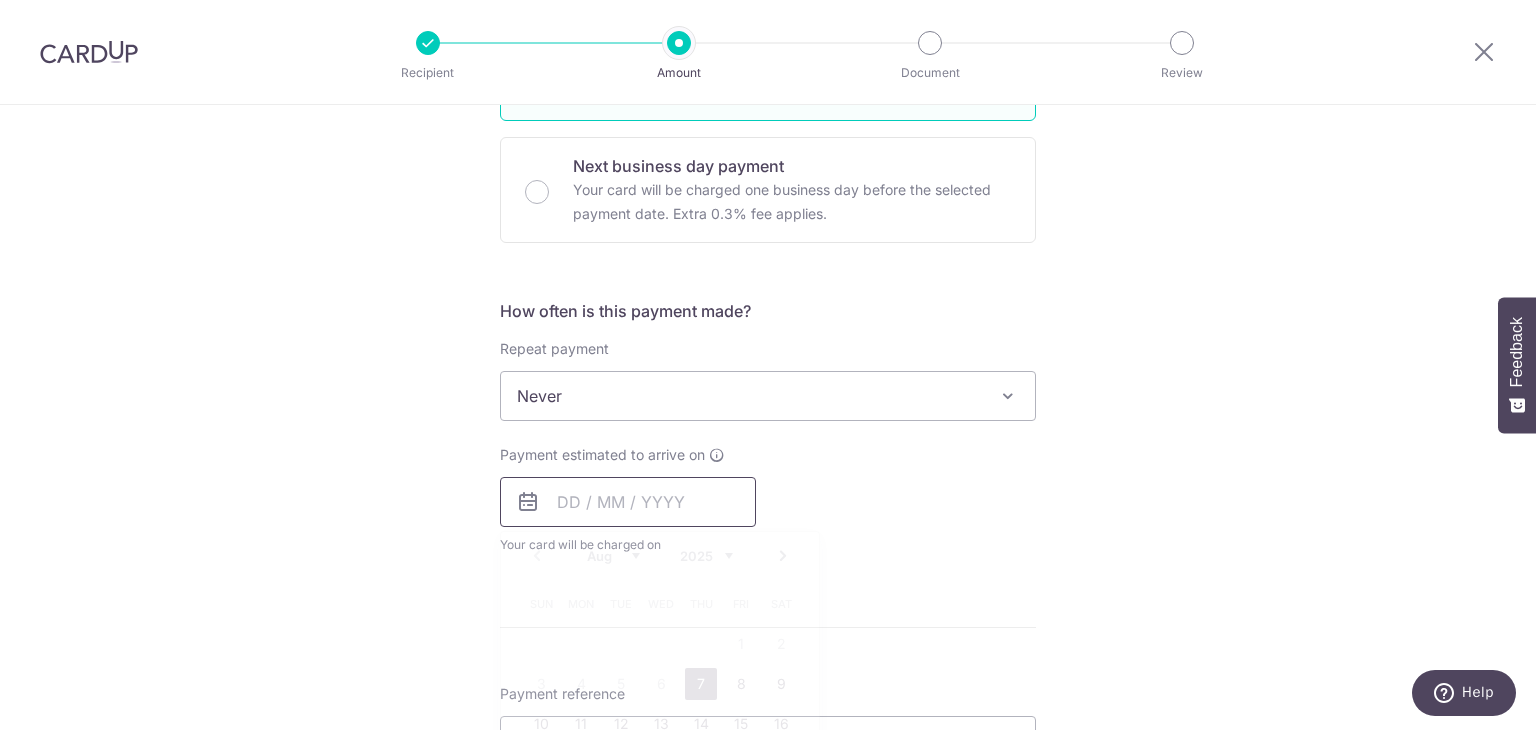 click at bounding box center (628, 502) 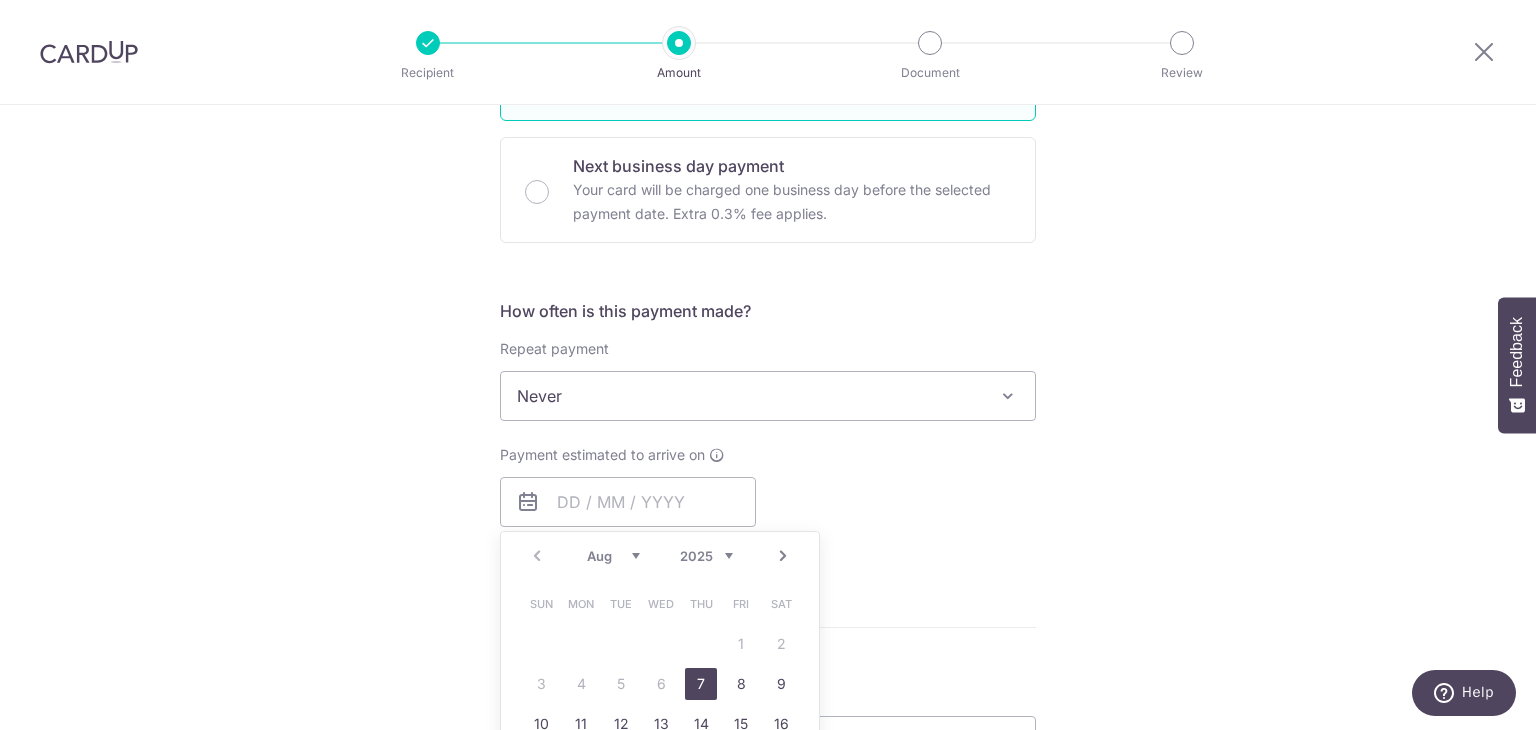 click on "7" at bounding box center [701, 684] 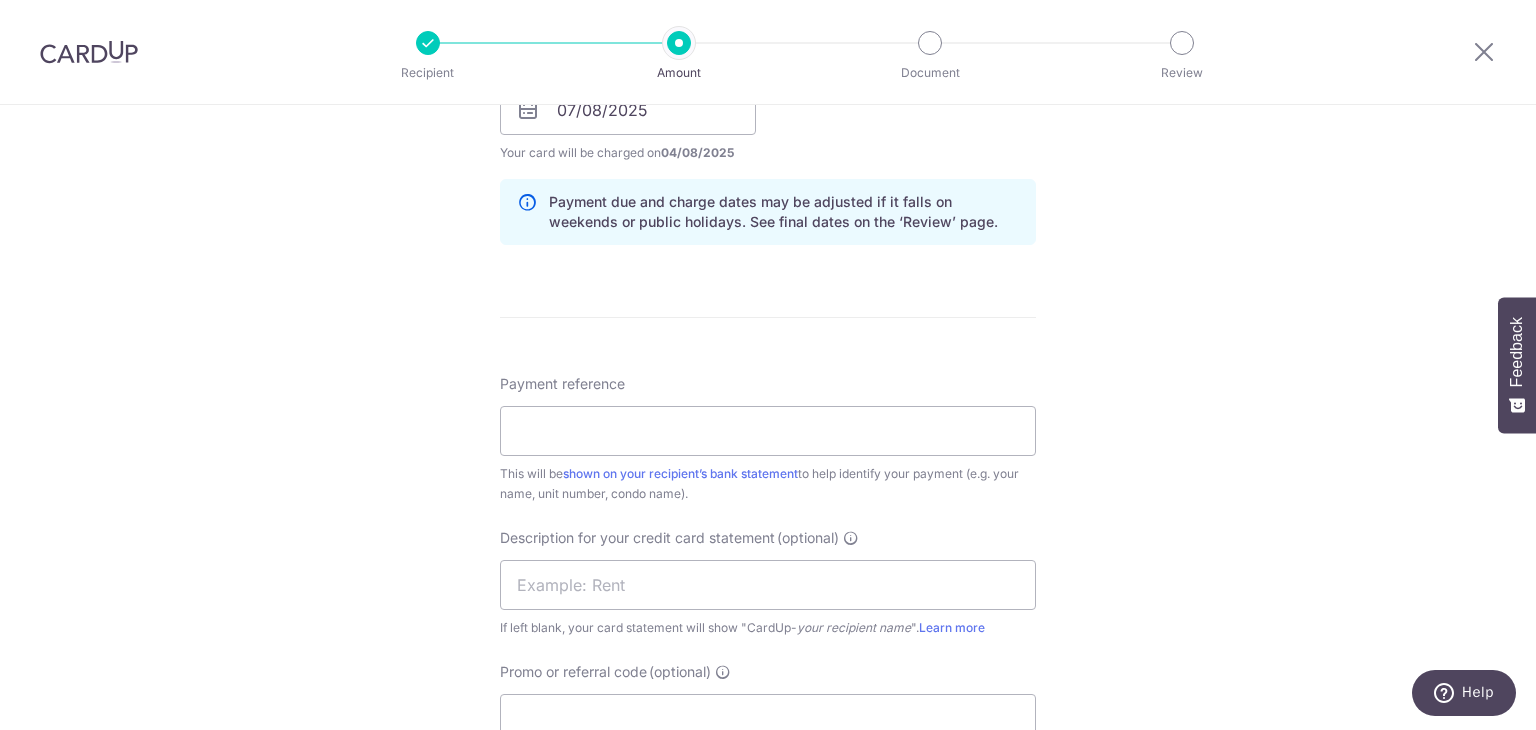 scroll, scrollTop: 930, scrollLeft: 0, axis: vertical 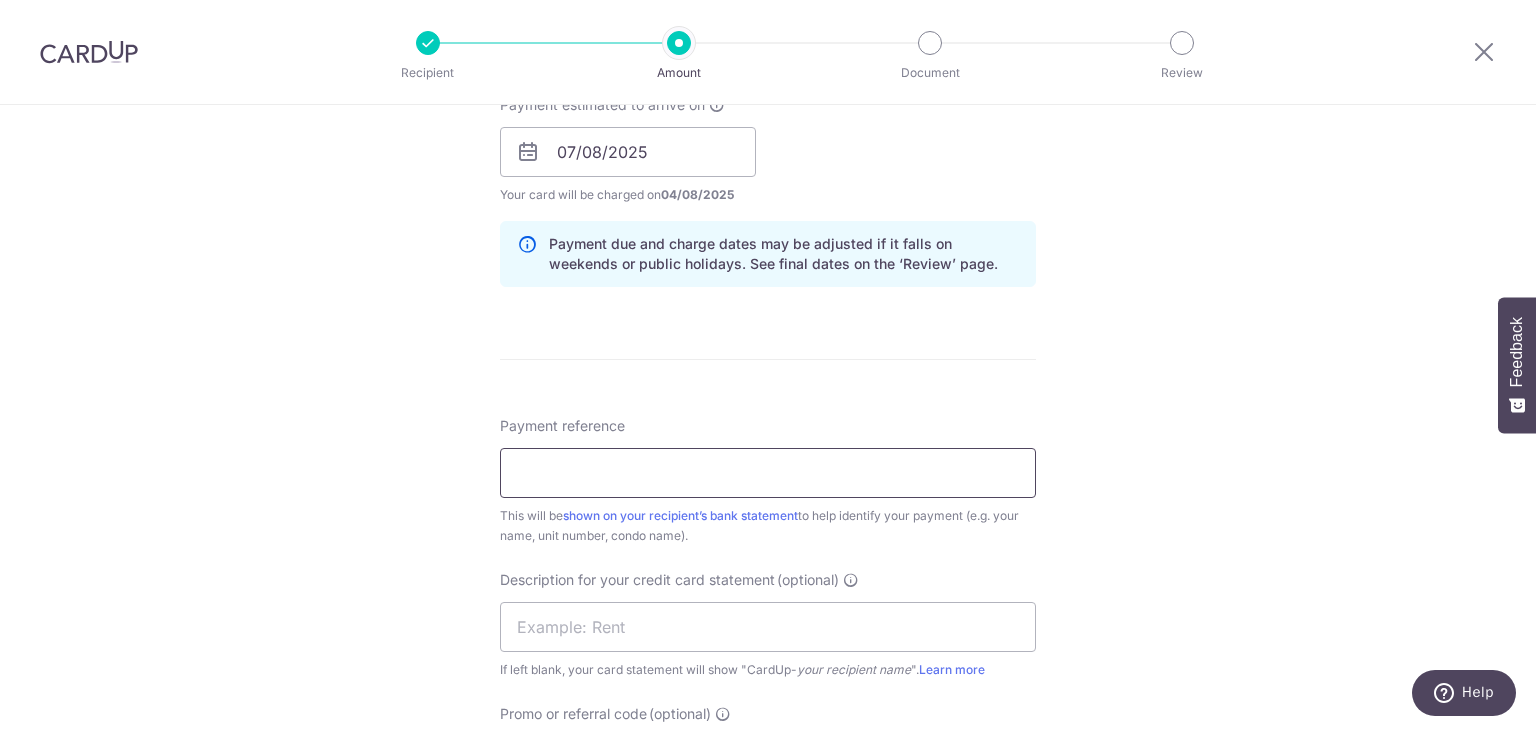 click on "Payment reference" at bounding box center (768, 473) 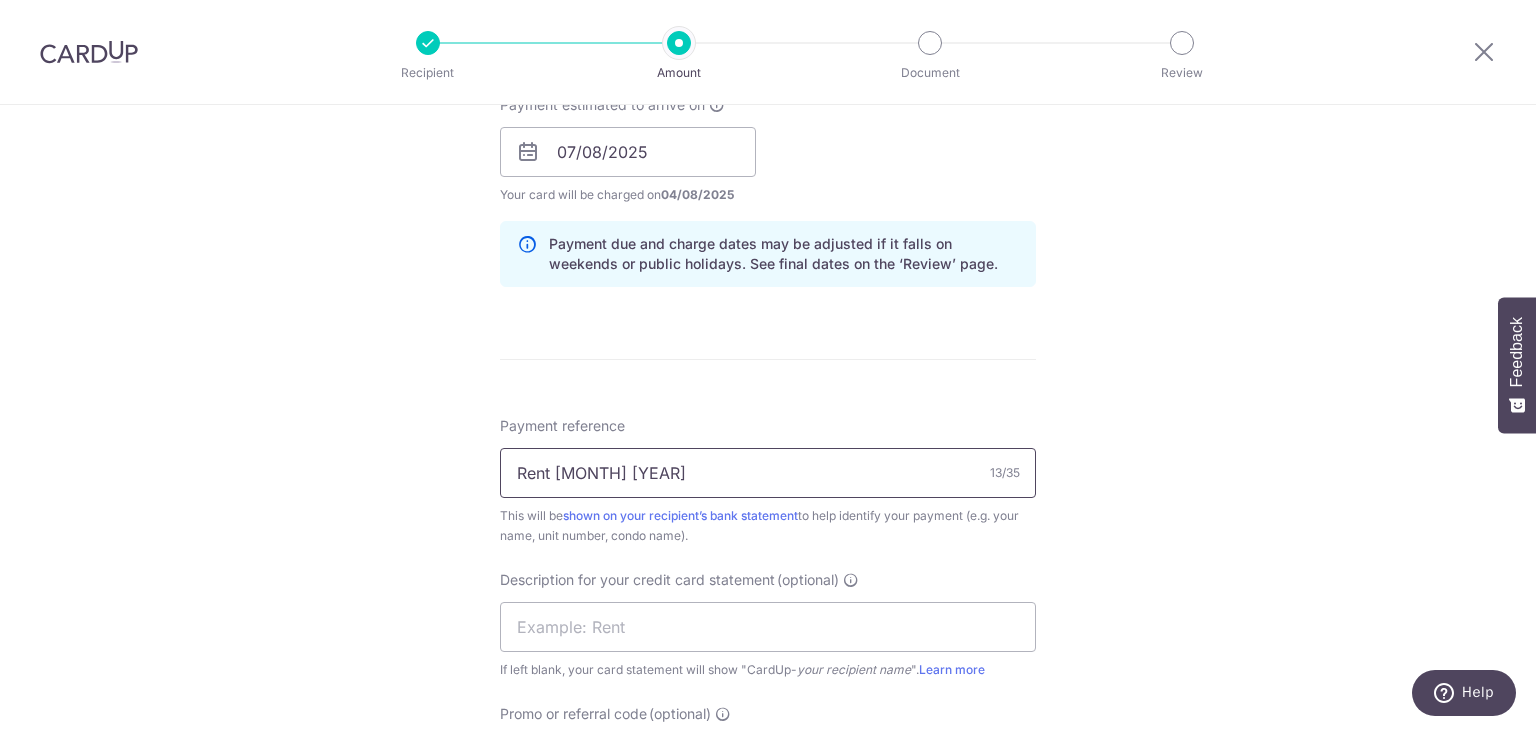 click on "Rent Jul 2025" at bounding box center [768, 473] 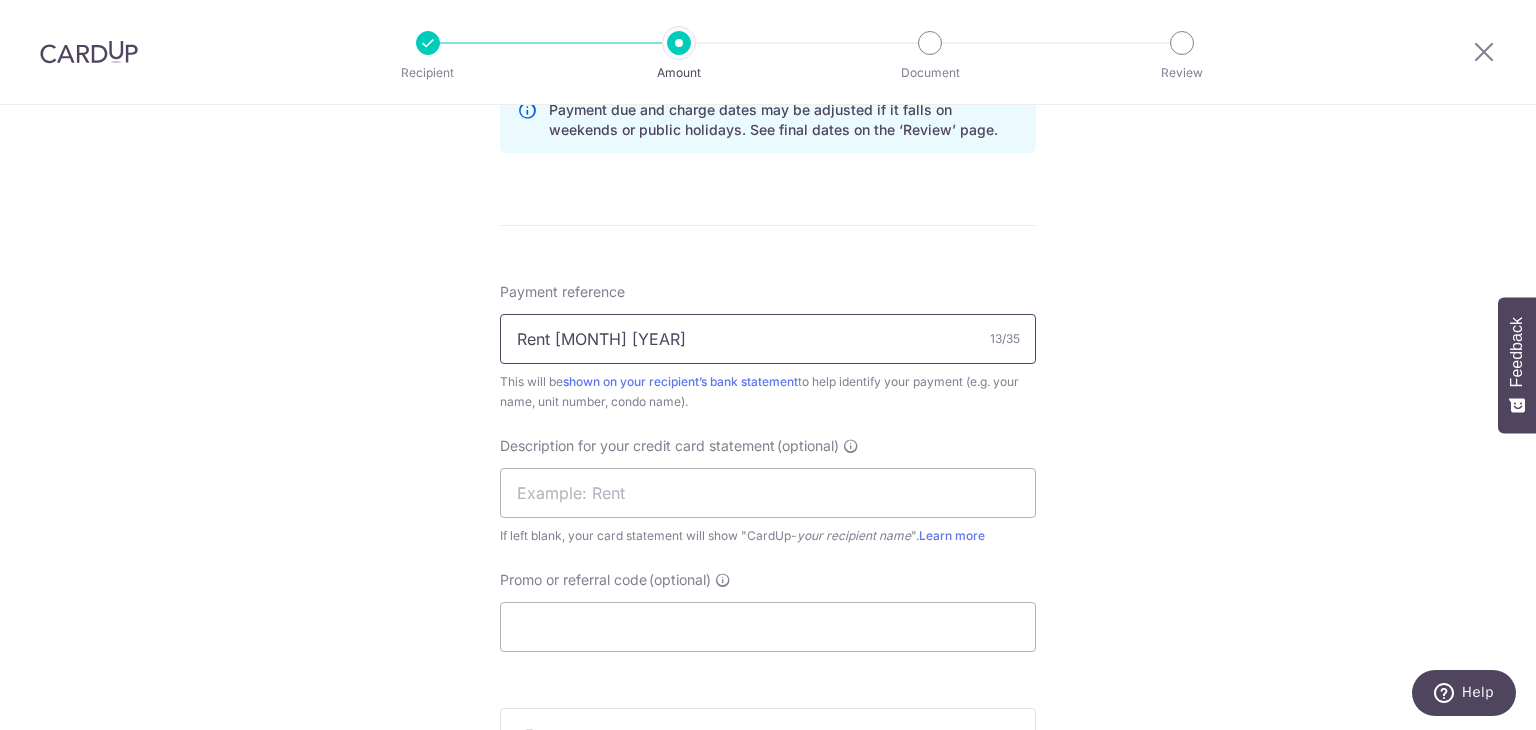 scroll, scrollTop: 1071, scrollLeft: 0, axis: vertical 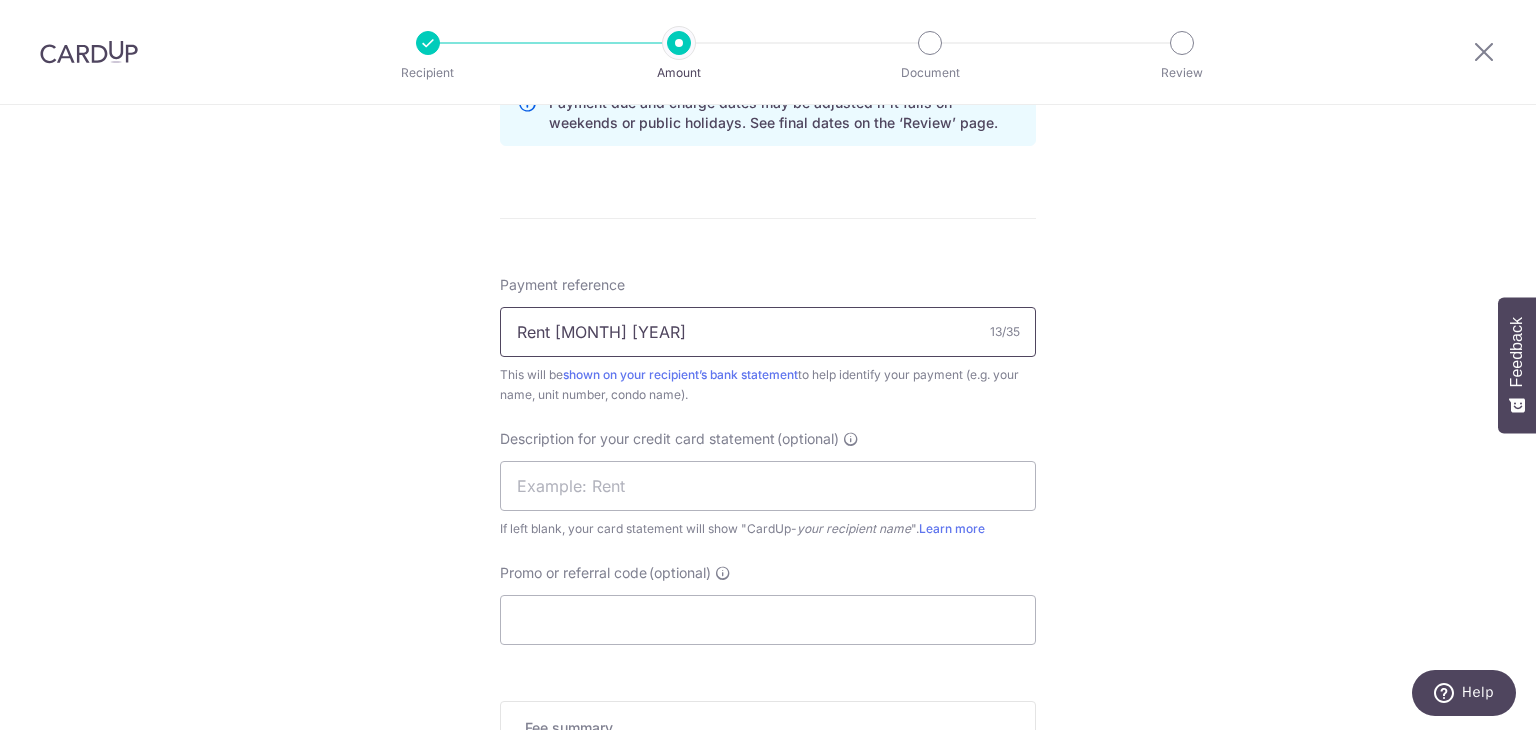 drag, startPoint x: 656, startPoint y: 339, endPoint x: 488, endPoint y: 335, distance: 168.0476 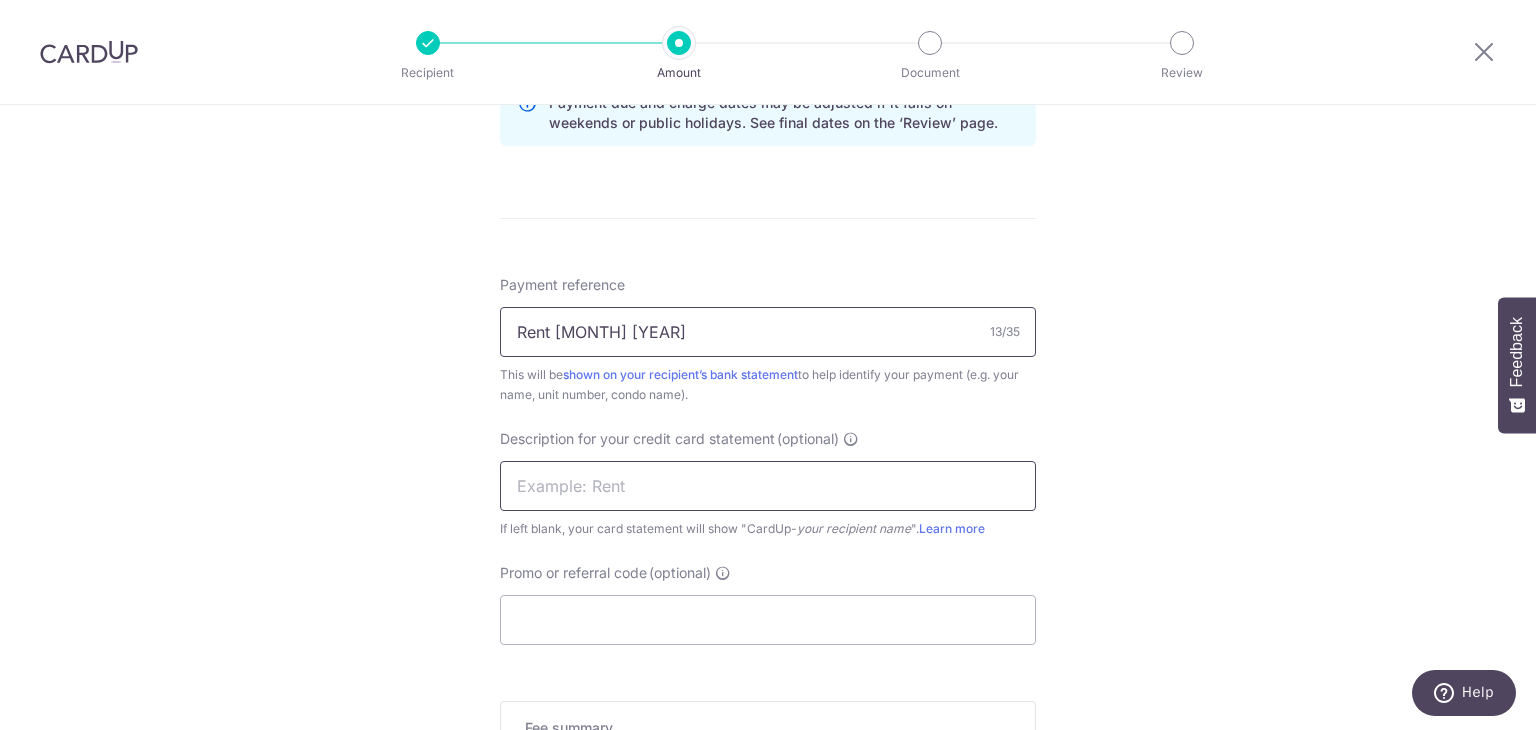 type on "Rent Aug 2025" 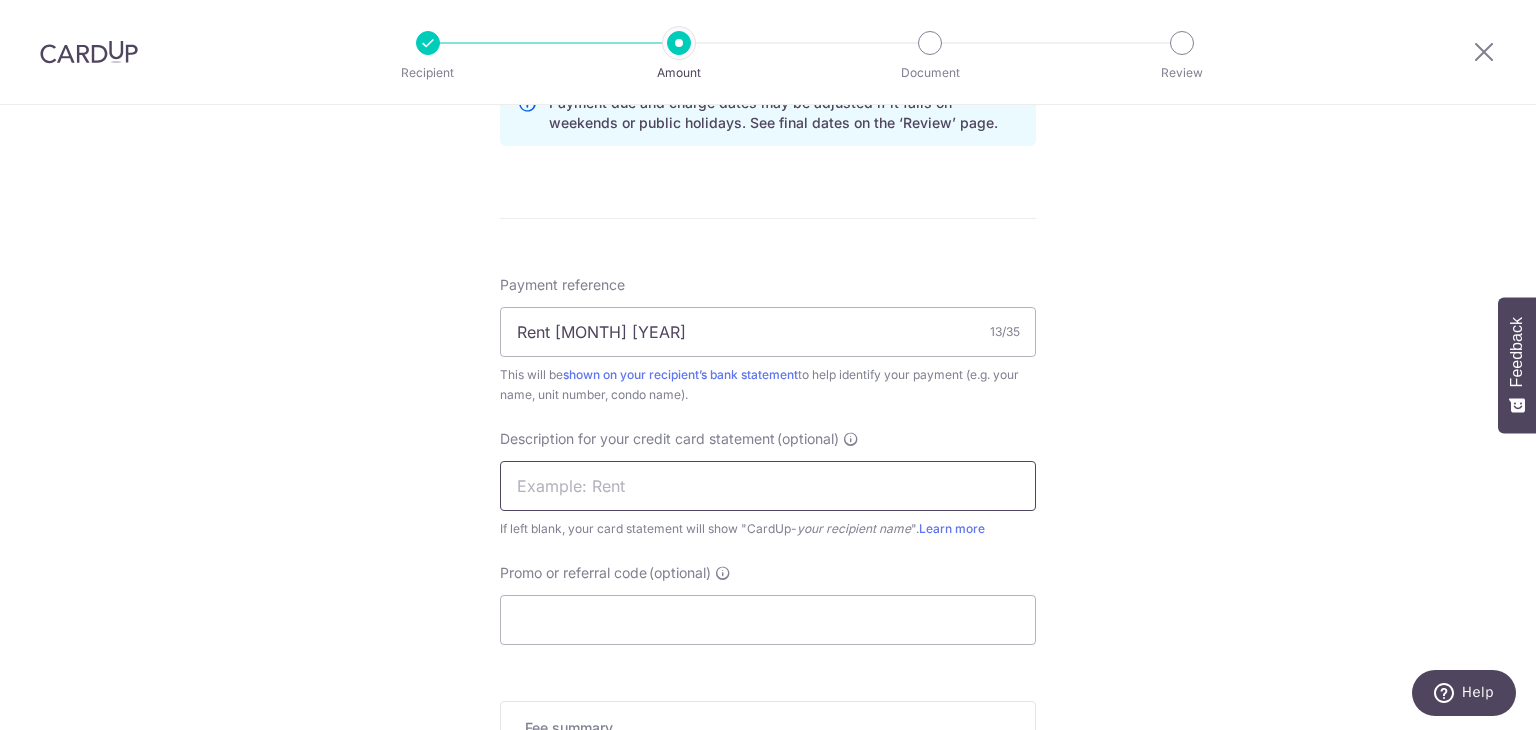 click at bounding box center [768, 486] 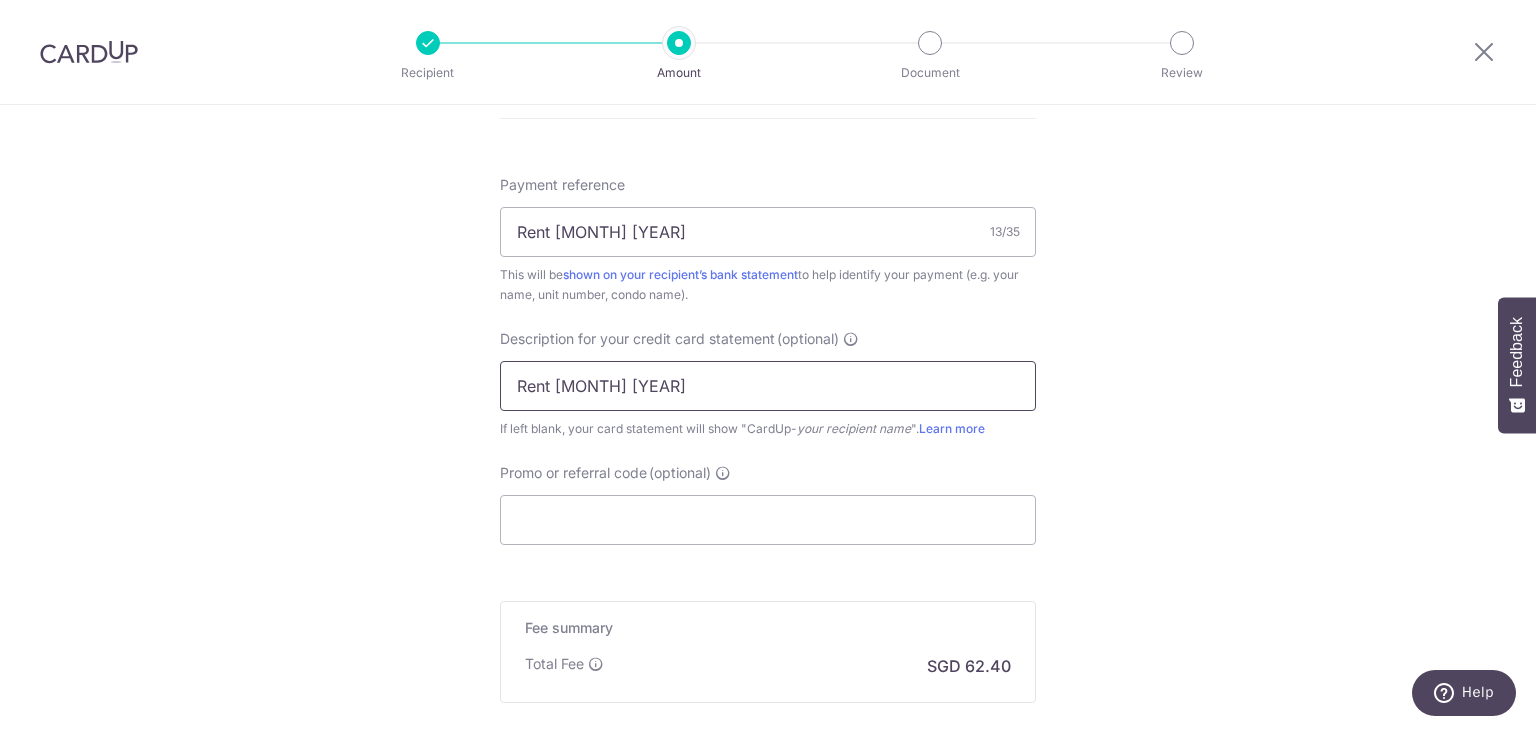 scroll, scrollTop: 1312, scrollLeft: 0, axis: vertical 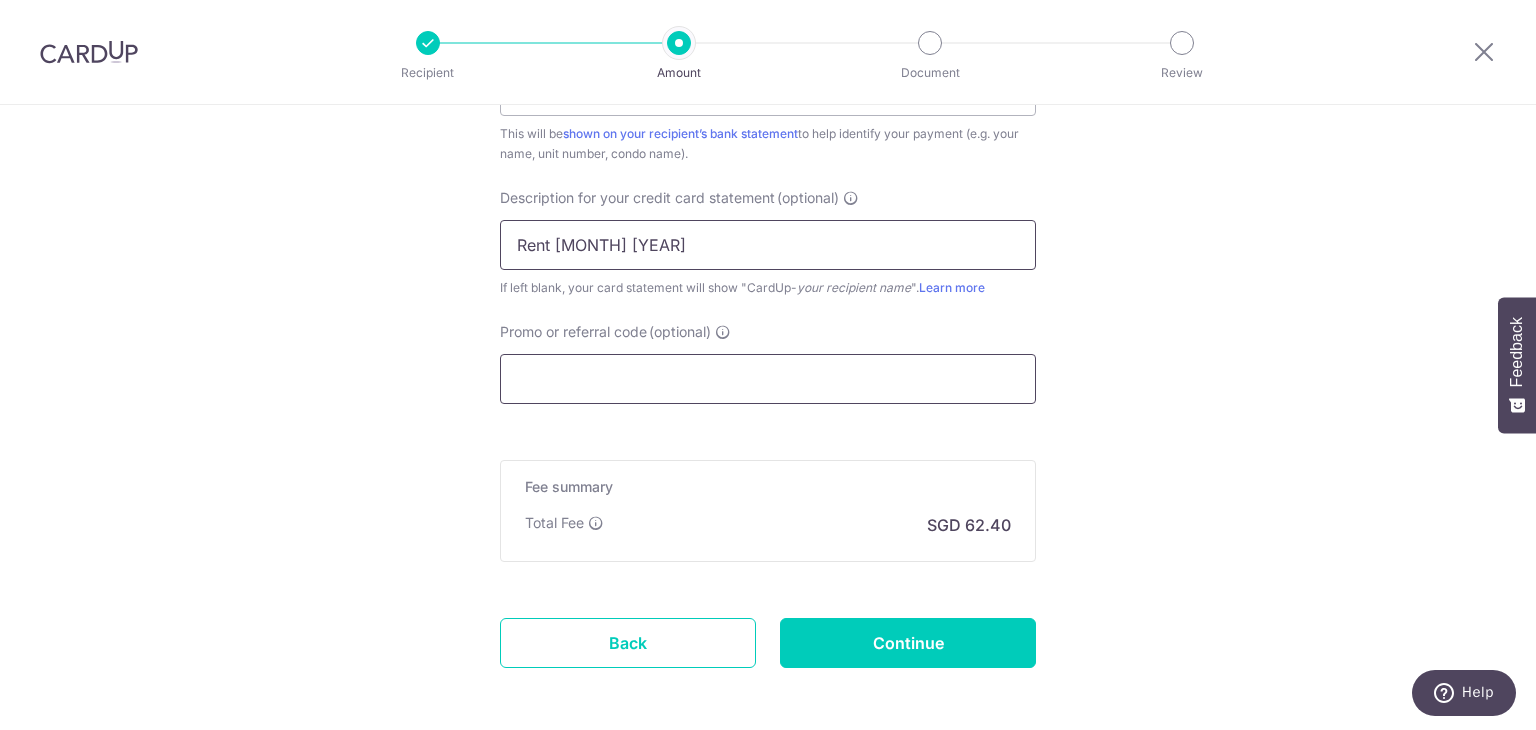type on "Rent Aug 2025" 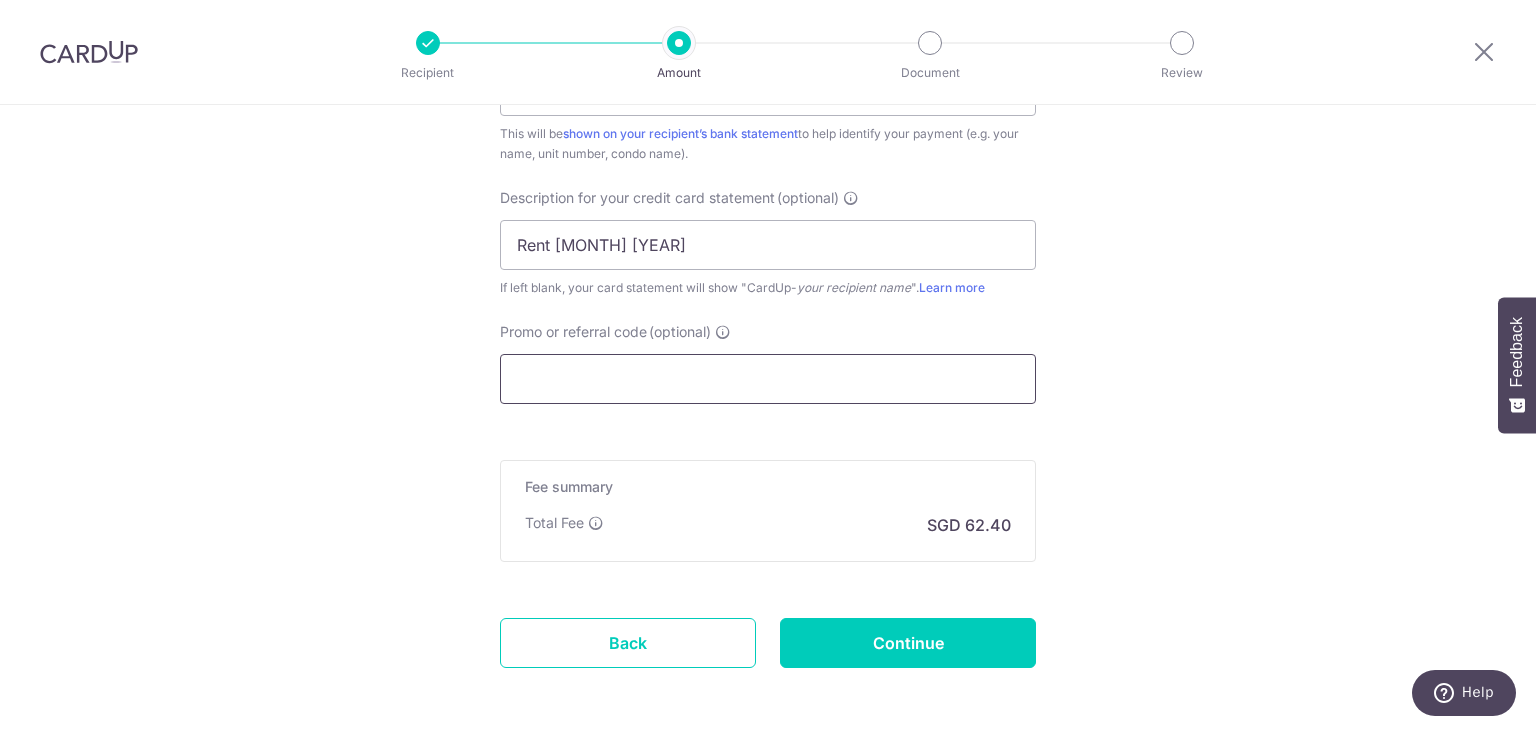 click on "Promo or referral code
(optional)" at bounding box center [768, 379] 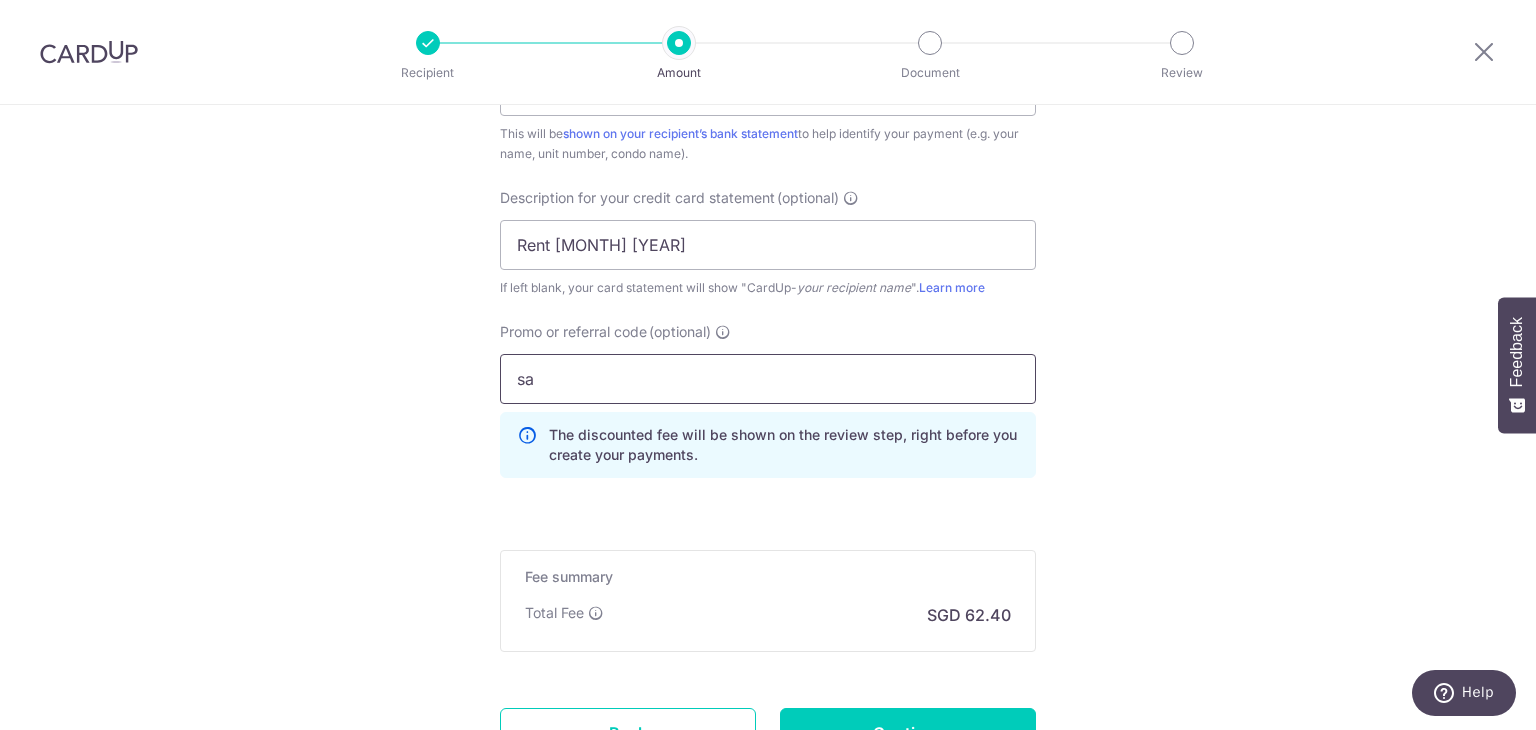 type on "s" 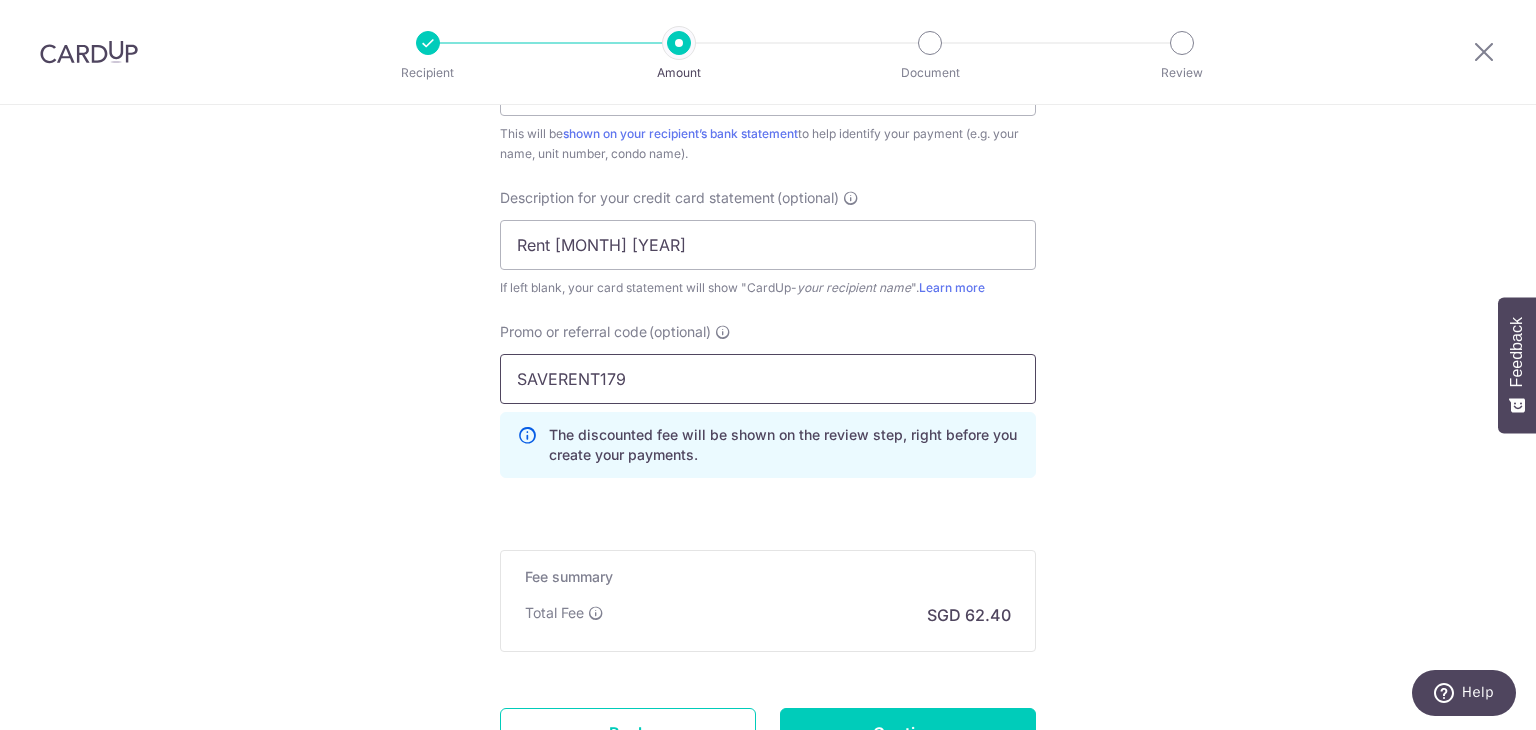 type on "SAVERENT179" 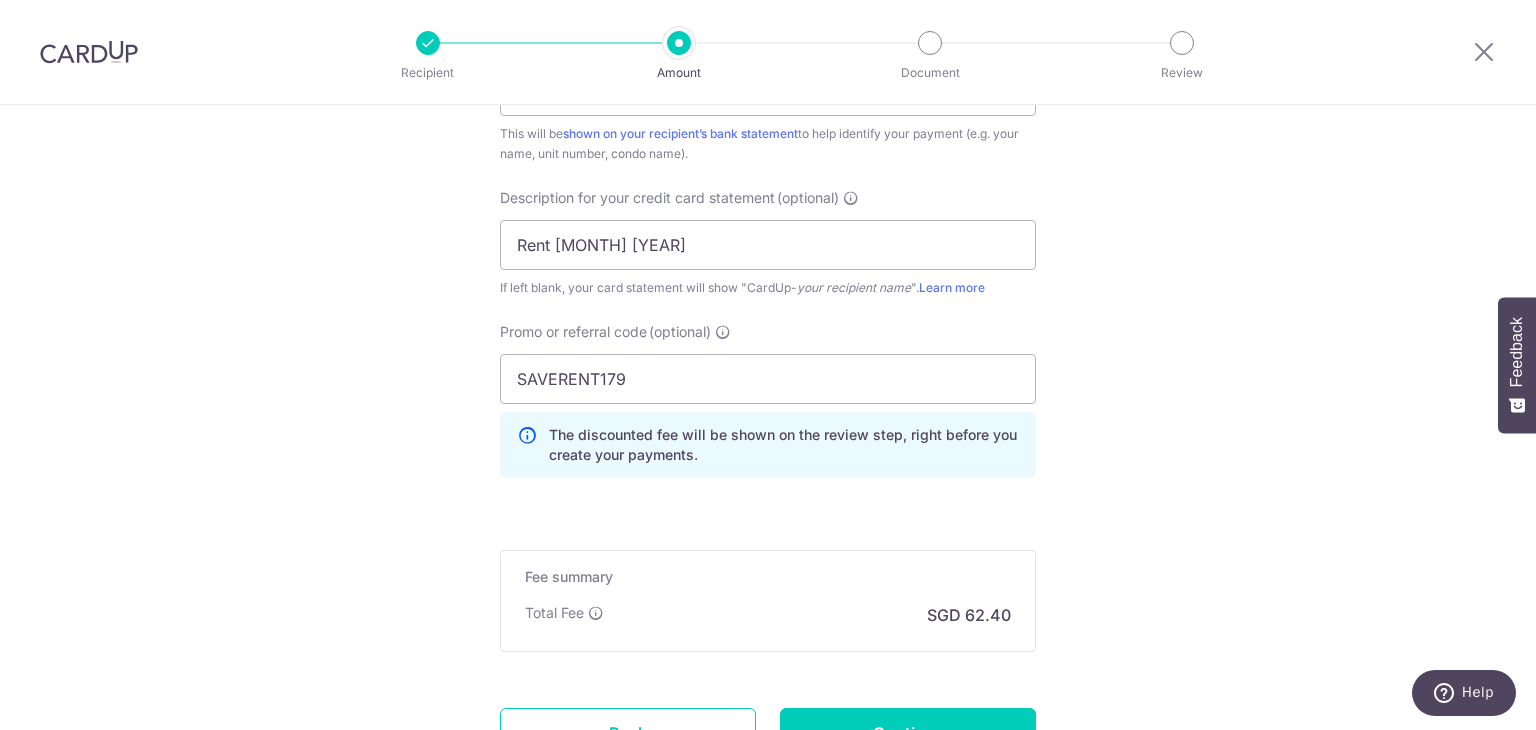 click on "Promo or referral code
(optional)
SAVERENT179
The discounted fee will be shown on the review step, right before you create your payments.
Add" at bounding box center (768, 408) 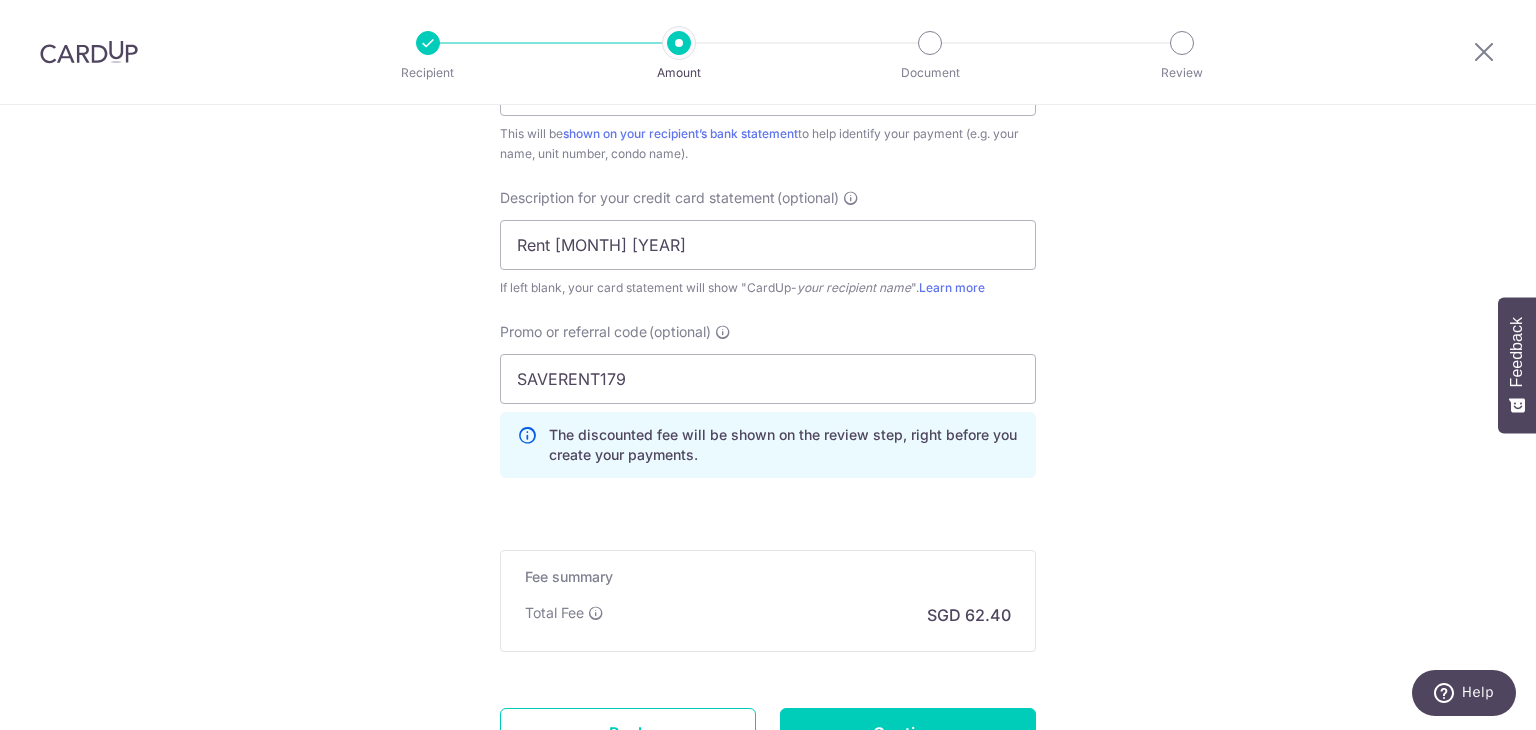 click on "Promo or referral code
(optional)
SAVERENT179
The discounted fee will be shown on the review step, right before you create your payments.
Add" at bounding box center (768, 408) 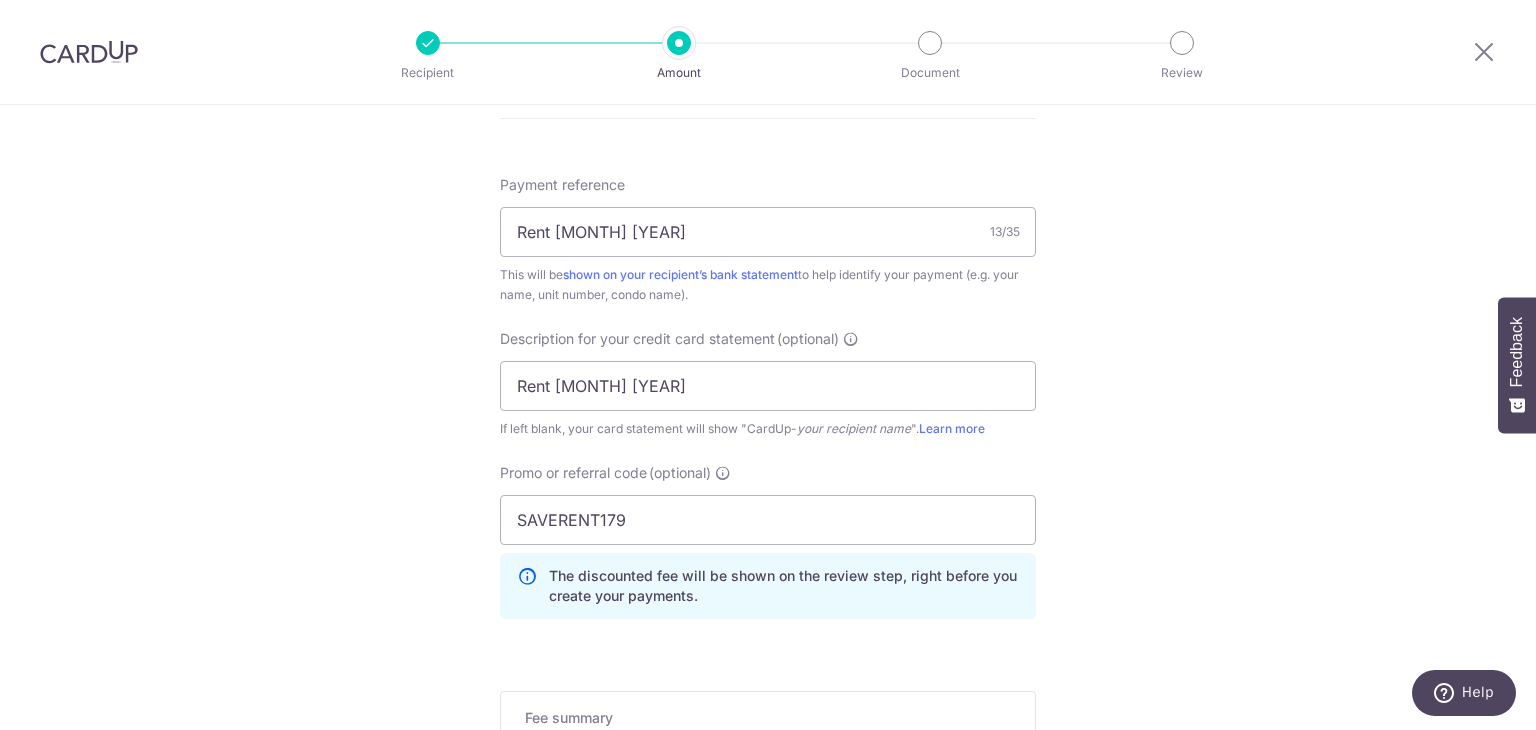 scroll, scrollTop: 1168, scrollLeft: 0, axis: vertical 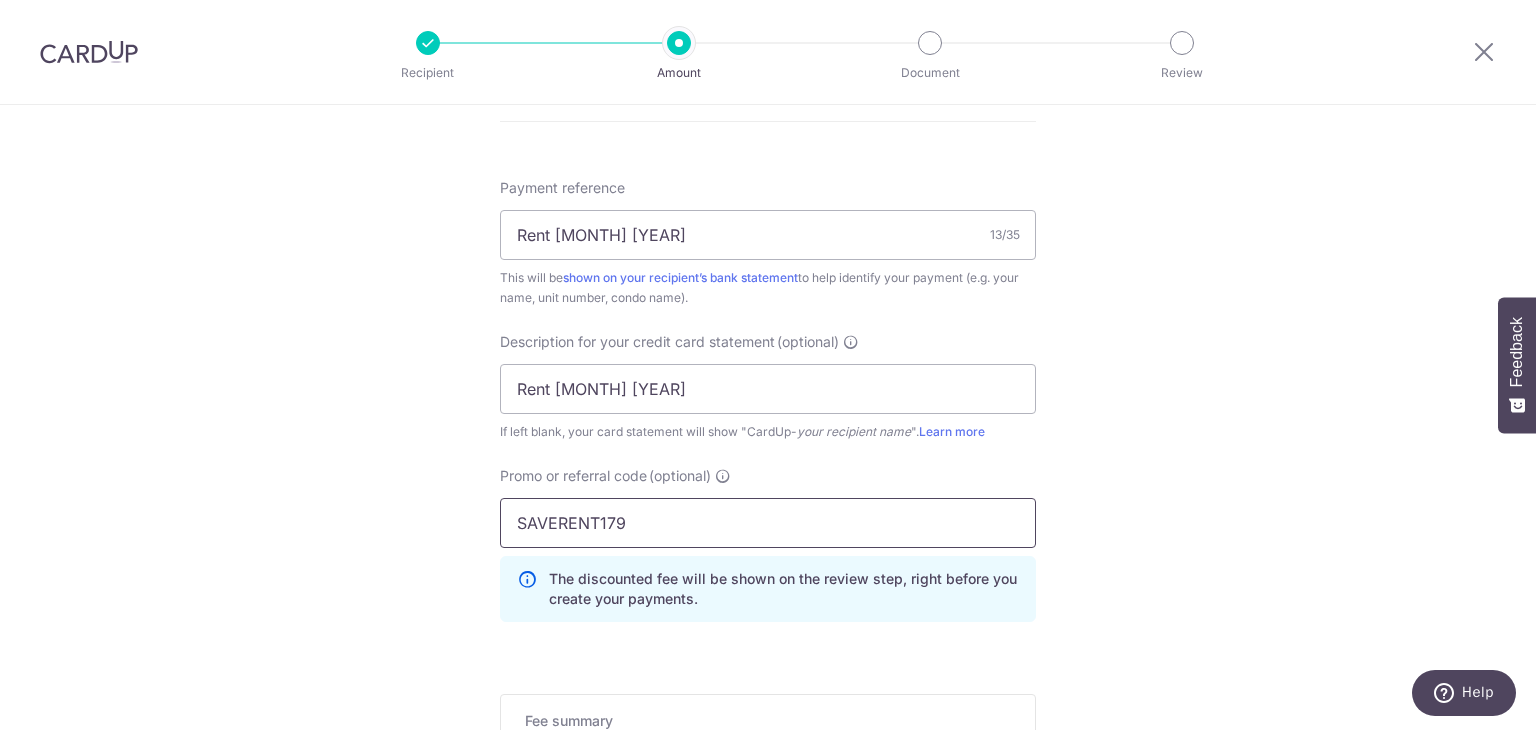 drag, startPoint x: 670, startPoint y: 520, endPoint x: 428, endPoint y: 535, distance: 242.46443 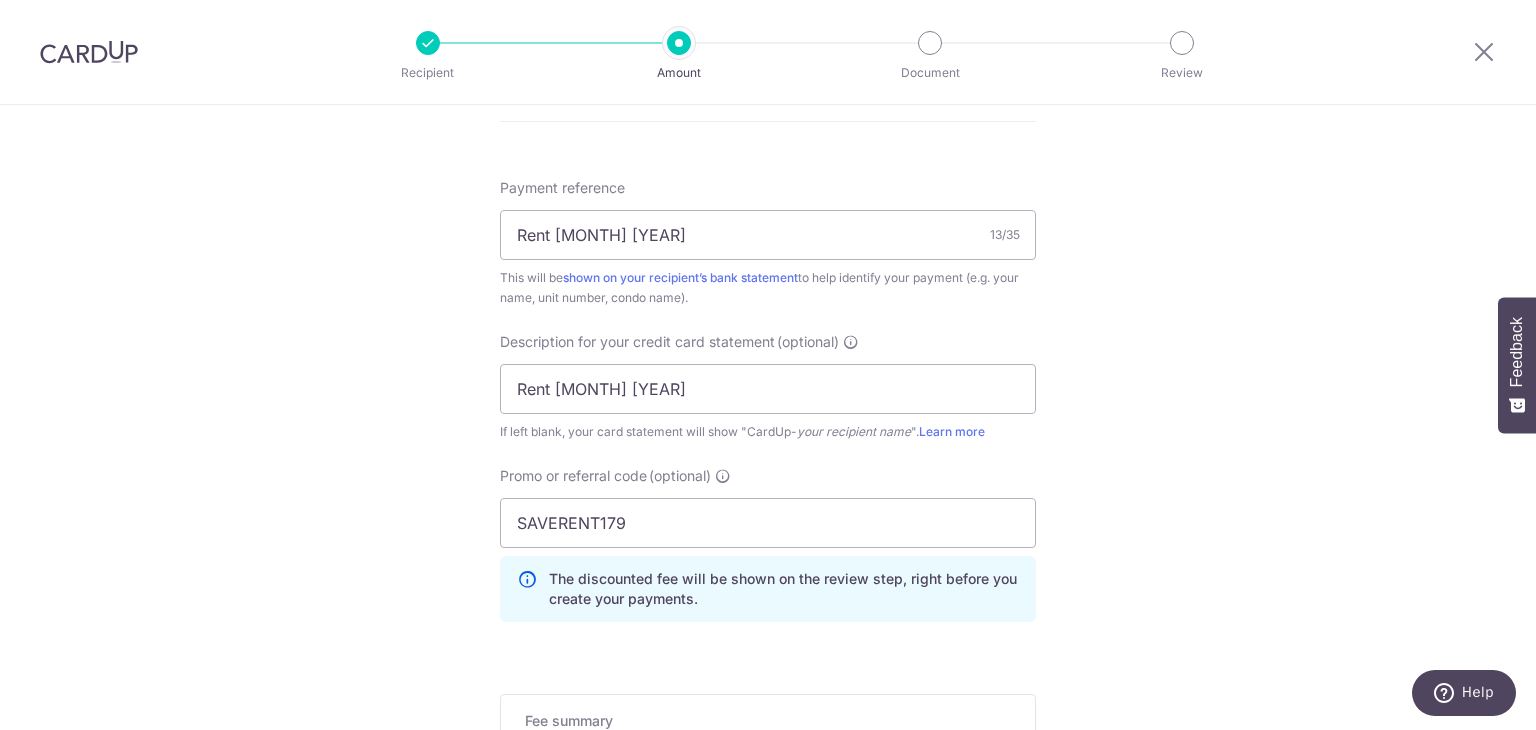 click on "Tell us more about your payment
Enter payment amount
SGD
2,400.00
2400.00
GST
(optional)
SGD
Select Card
**** 8874
Add credit card
Your Cards
**** 9895
**** 9892
**** 0271
**** 8874
**** 7995" at bounding box center [768, -6] 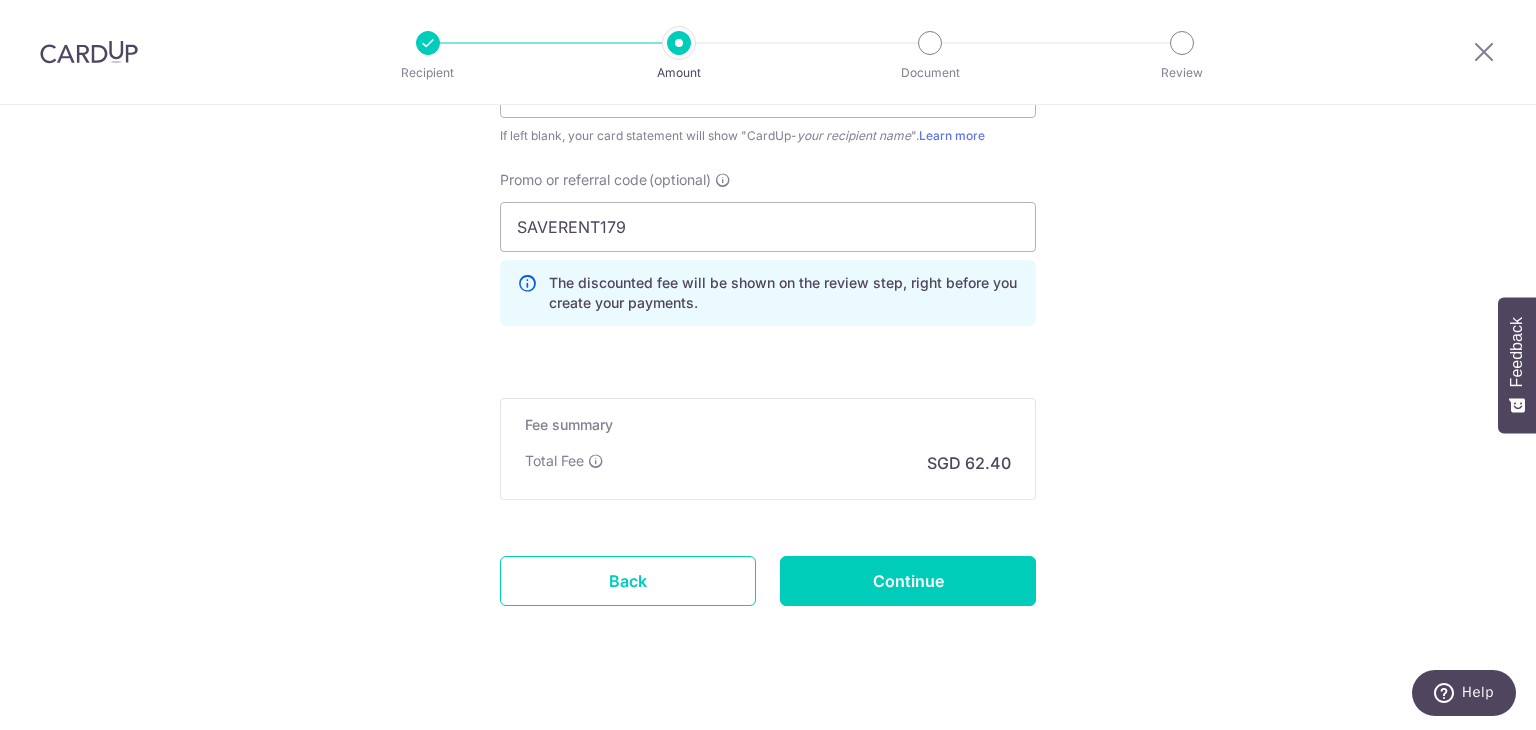 scroll, scrollTop: 1487, scrollLeft: 0, axis: vertical 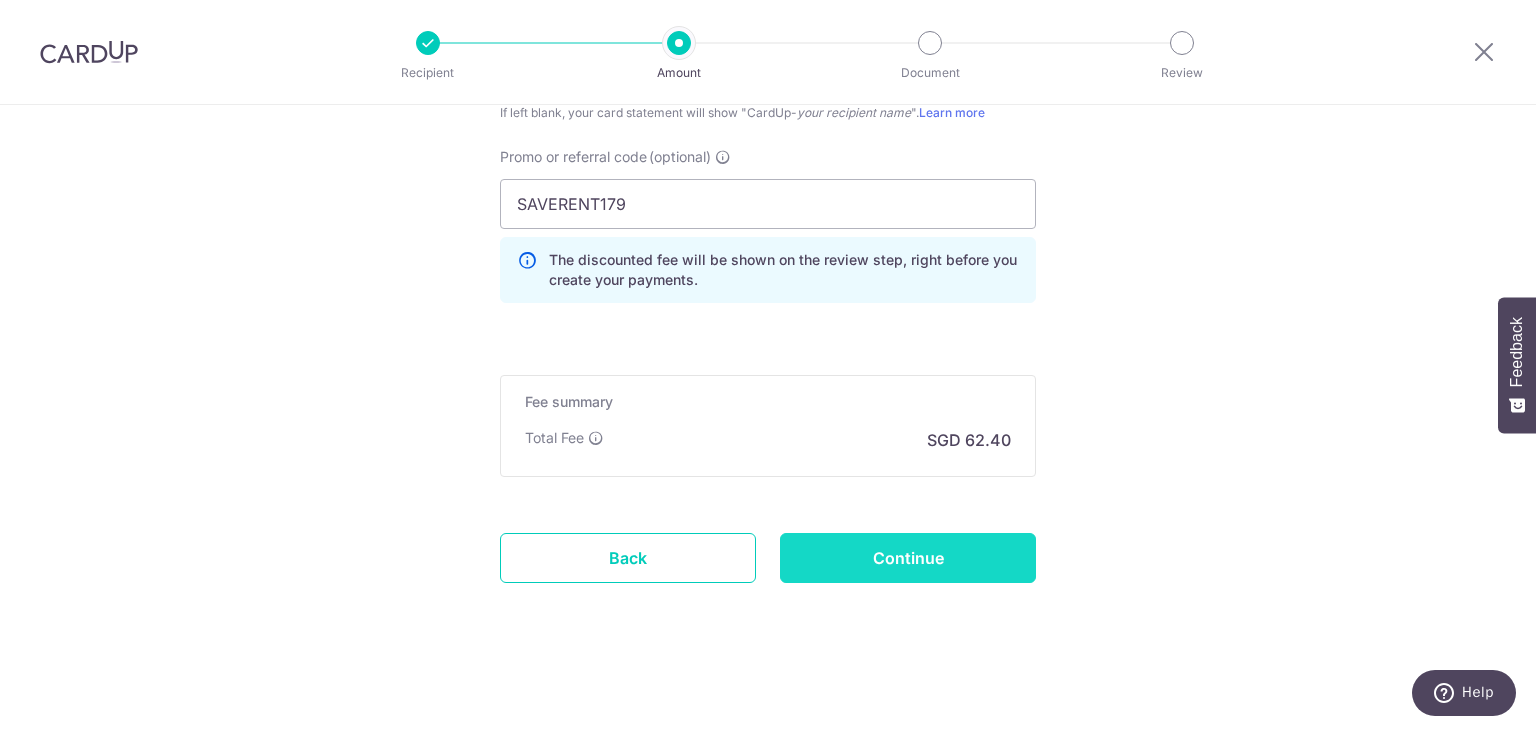 click on "Continue" at bounding box center [908, 558] 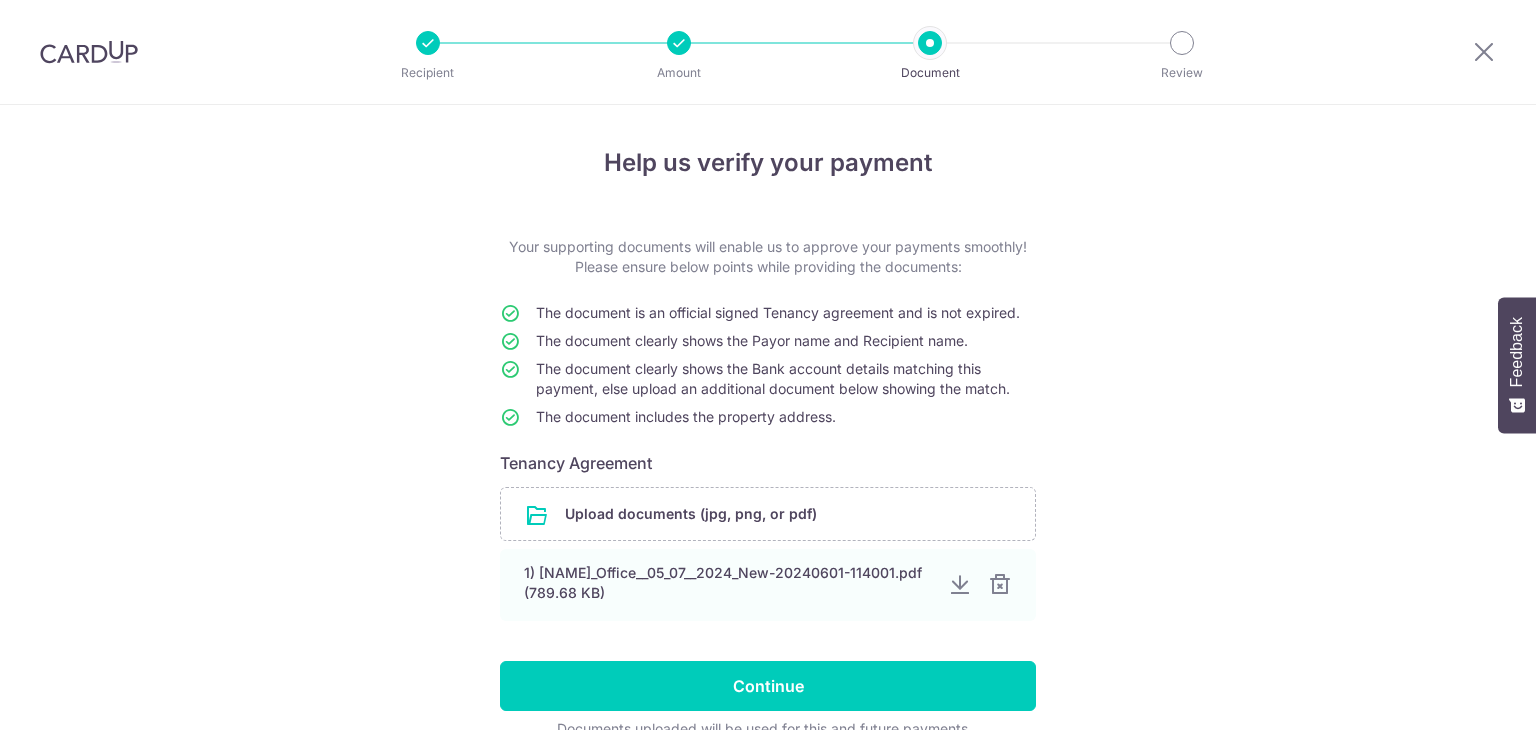 scroll, scrollTop: 0, scrollLeft: 0, axis: both 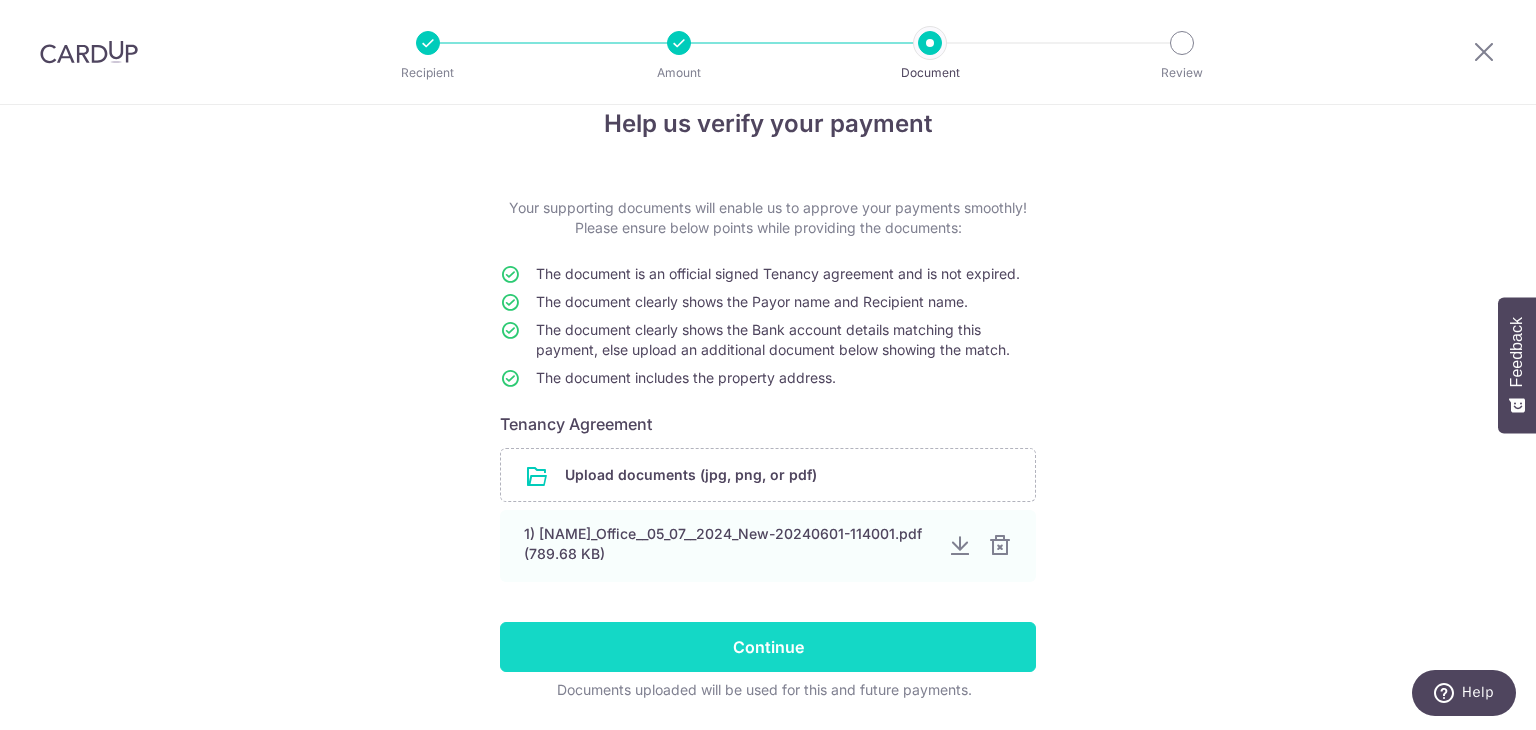 click on "Continue" at bounding box center [768, 647] 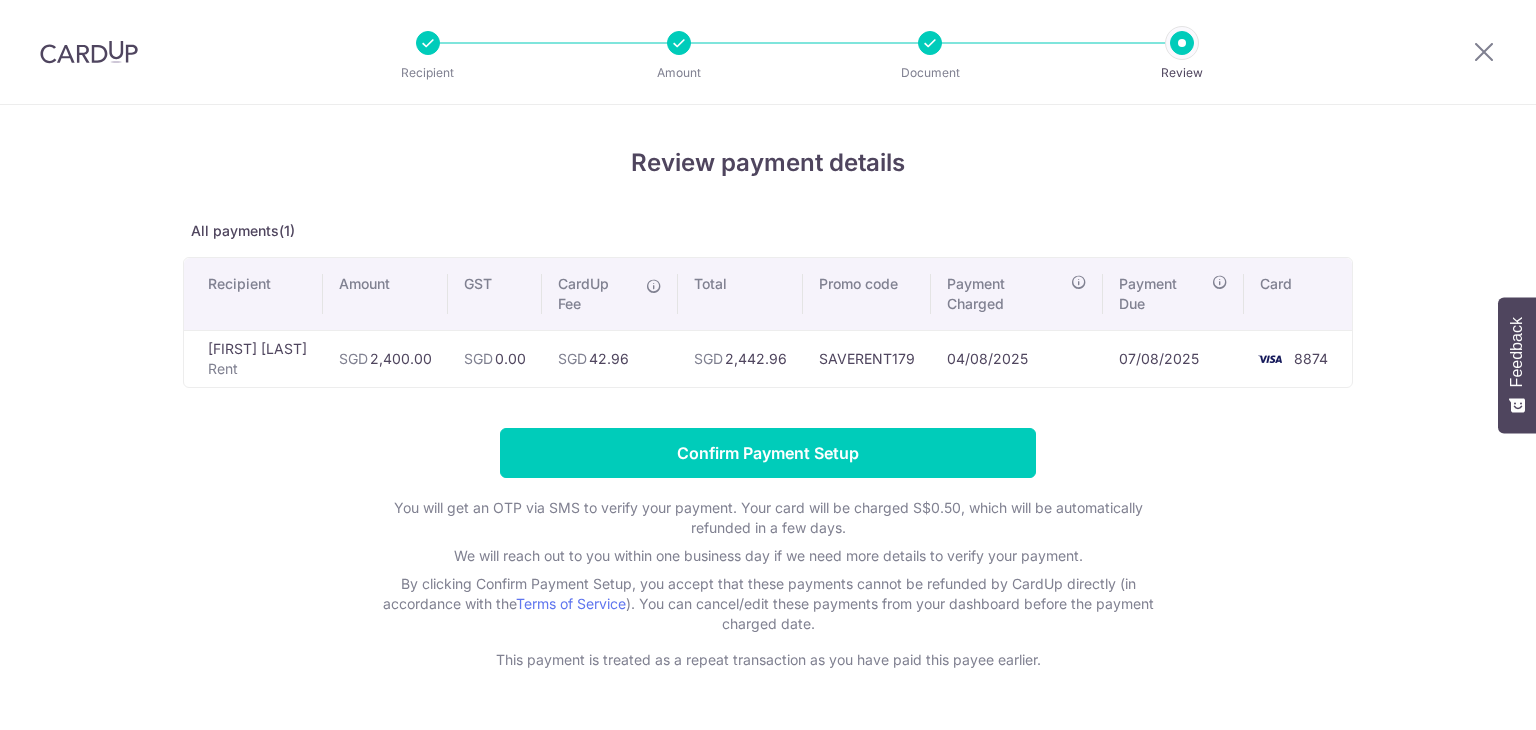 scroll, scrollTop: 0, scrollLeft: 0, axis: both 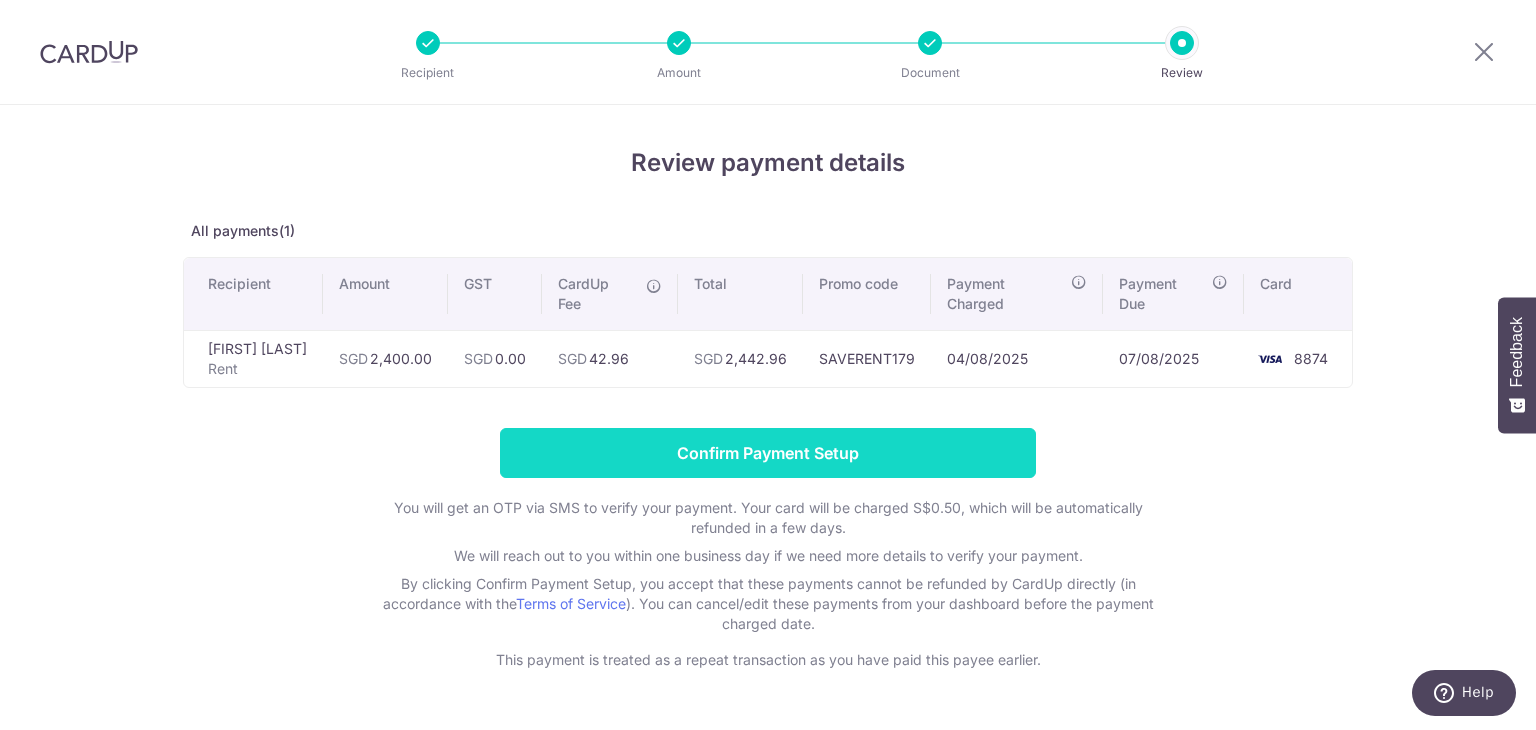 click on "Confirm Payment Setup" at bounding box center (768, 453) 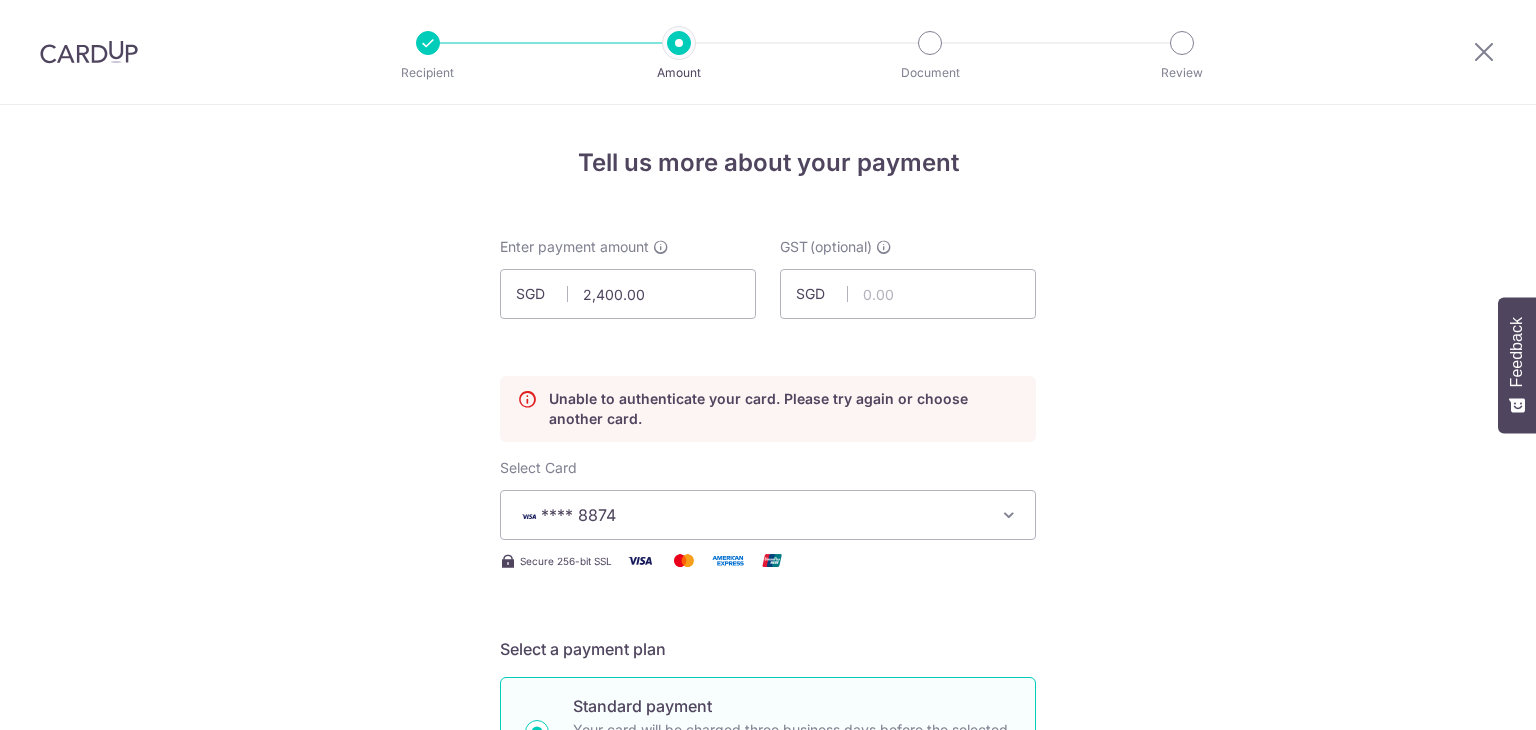 scroll, scrollTop: 0, scrollLeft: 0, axis: both 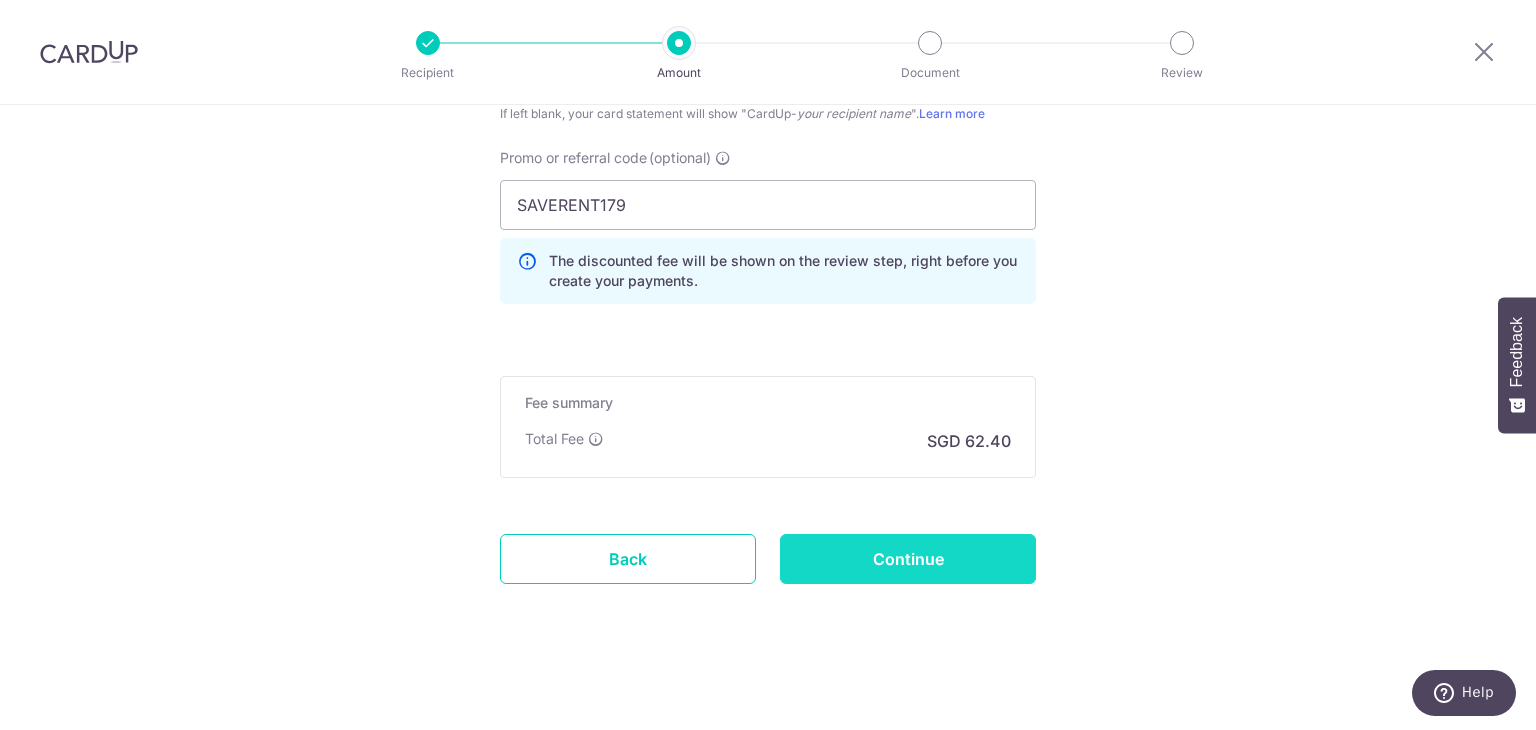 click on "Continue" at bounding box center (908, 559) 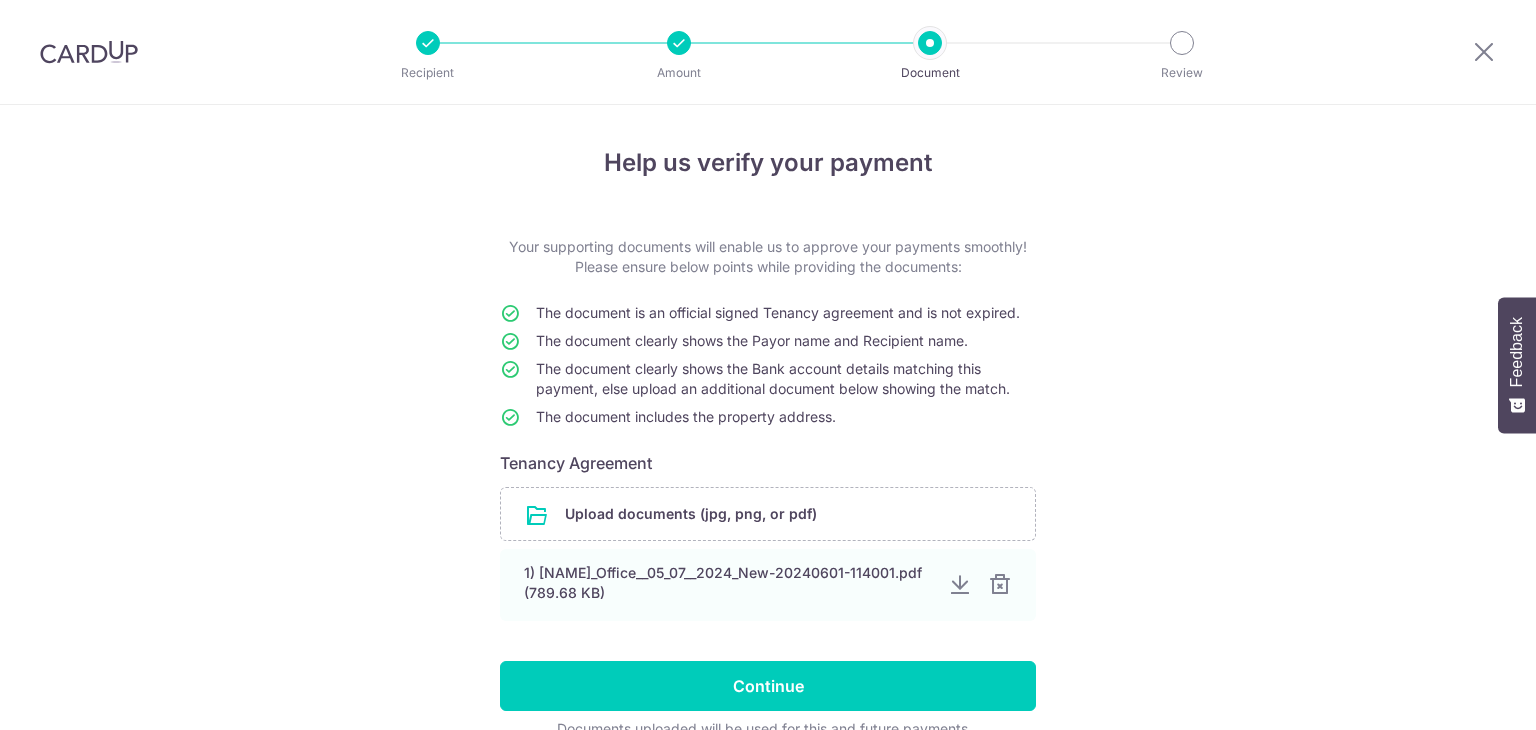 scroll, scrollTop: 0, scrollLeft: 0, axis: both 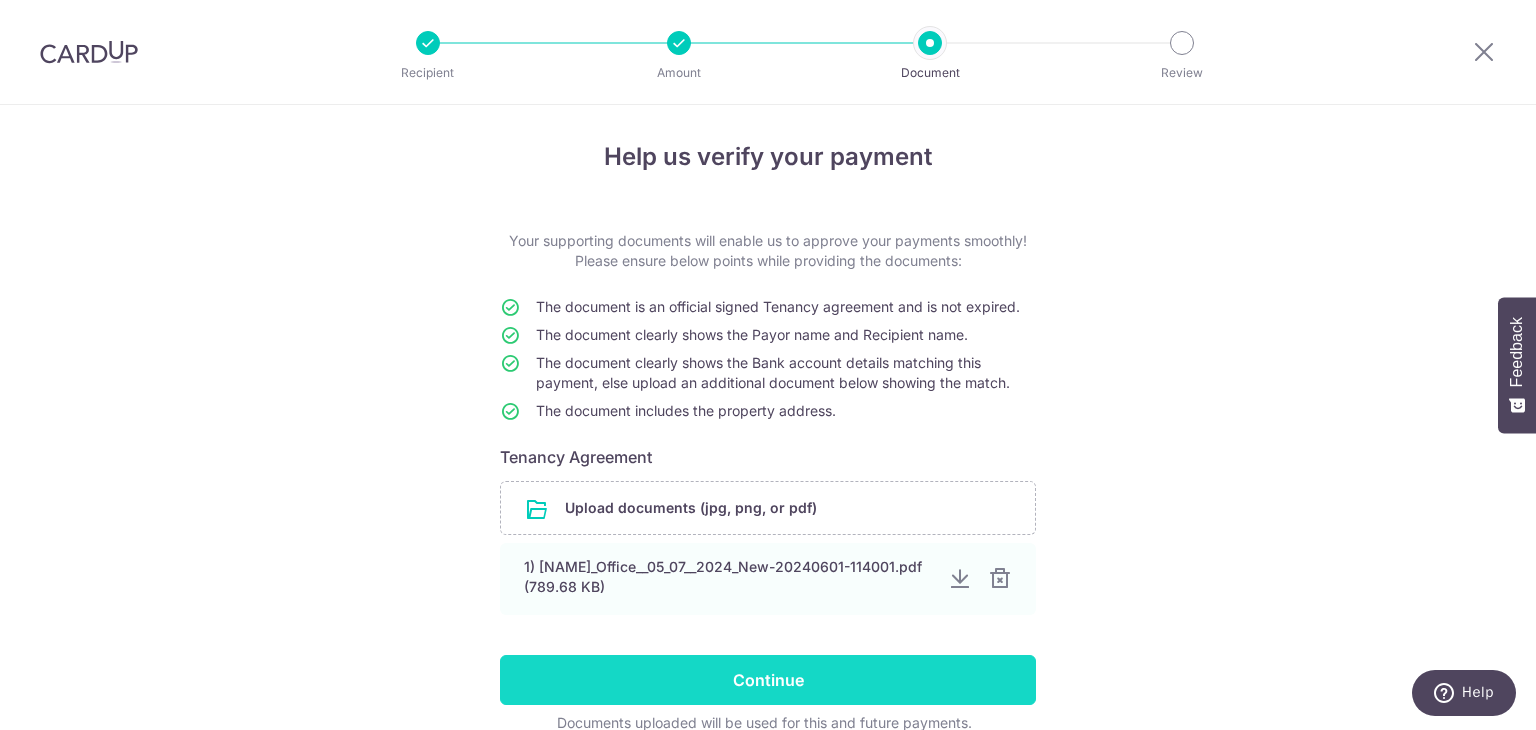 click on "Continue" at bounding box center [768, 680] 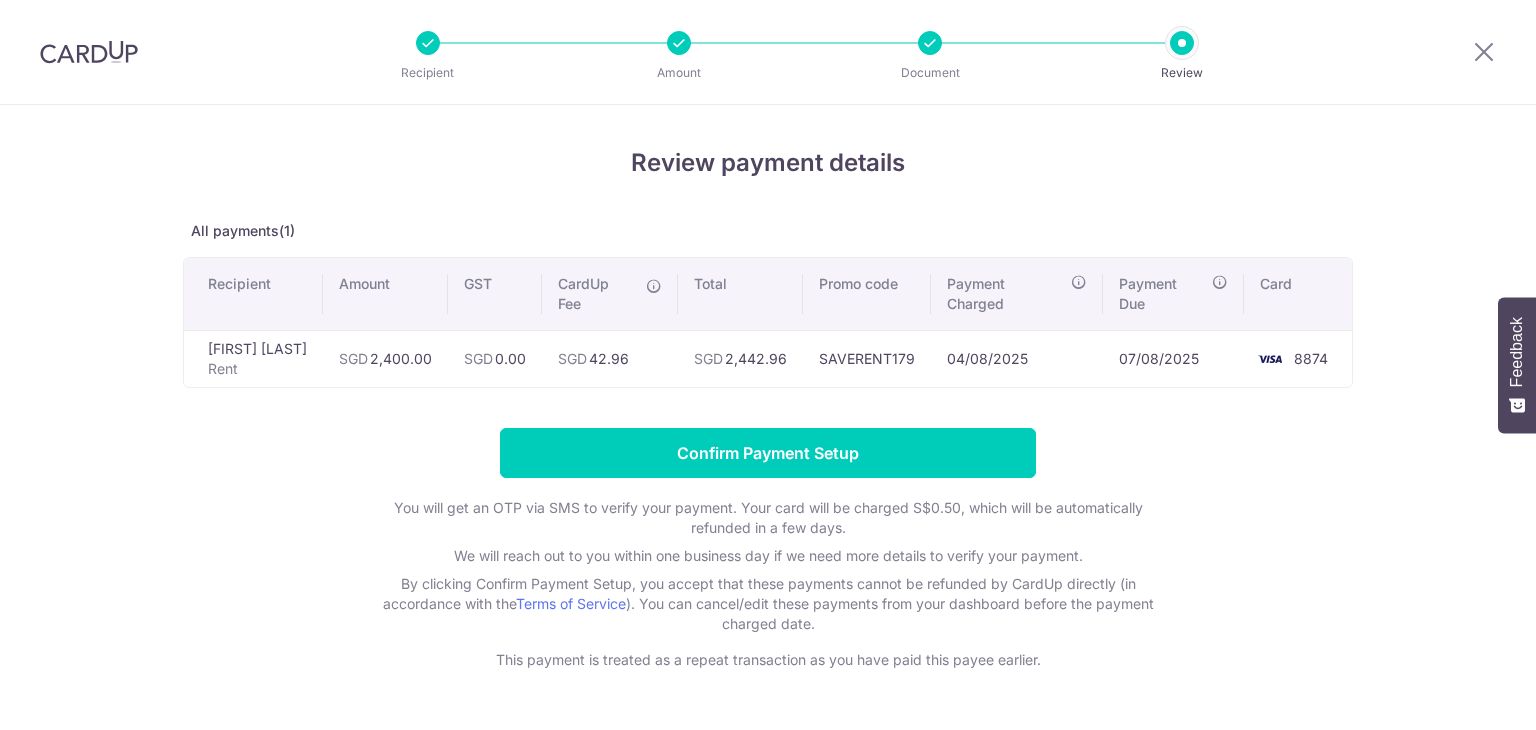 scroll, scrollTop: 0, scrollLeft: 0, axis: both 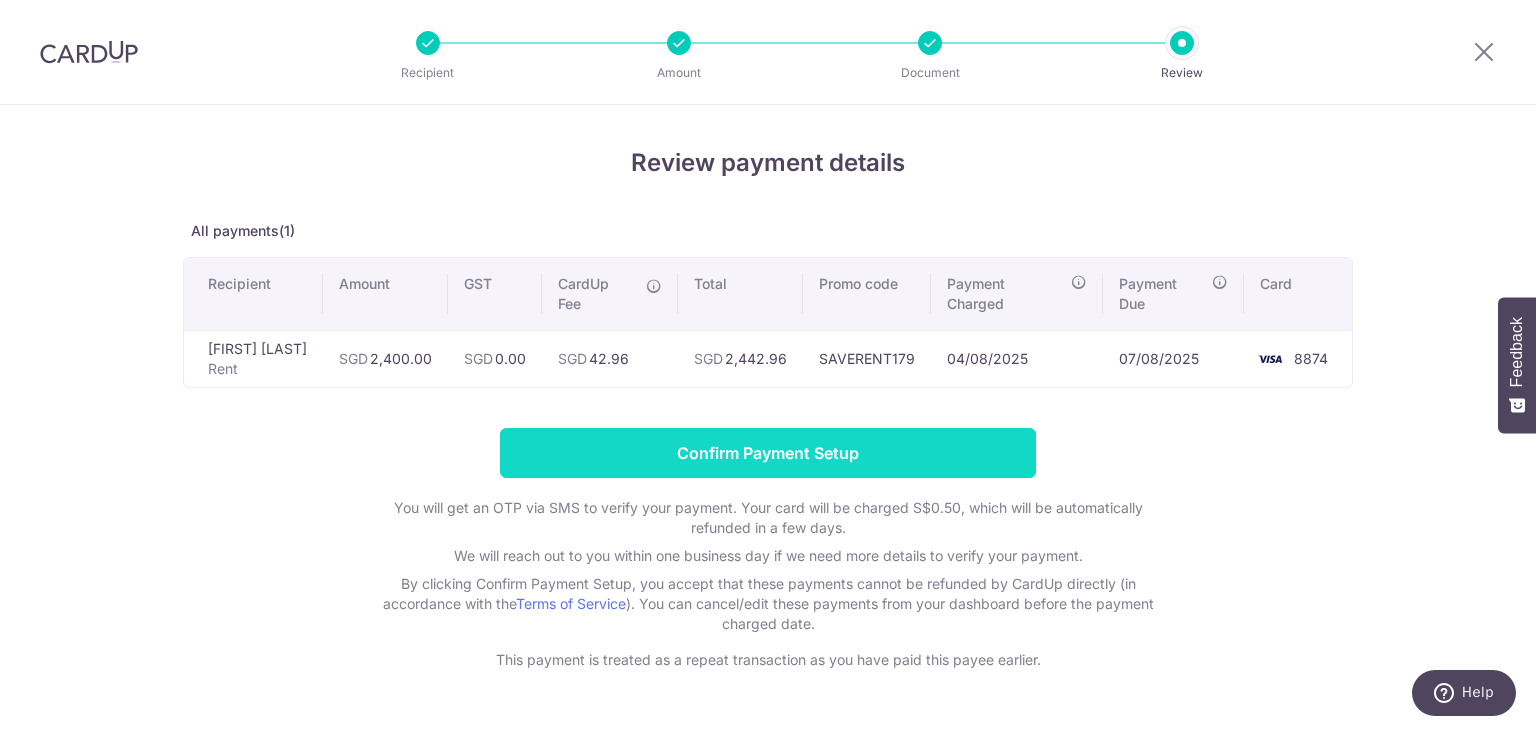 click on "Confirm Payment Setup" at bounding box center [768, 453] 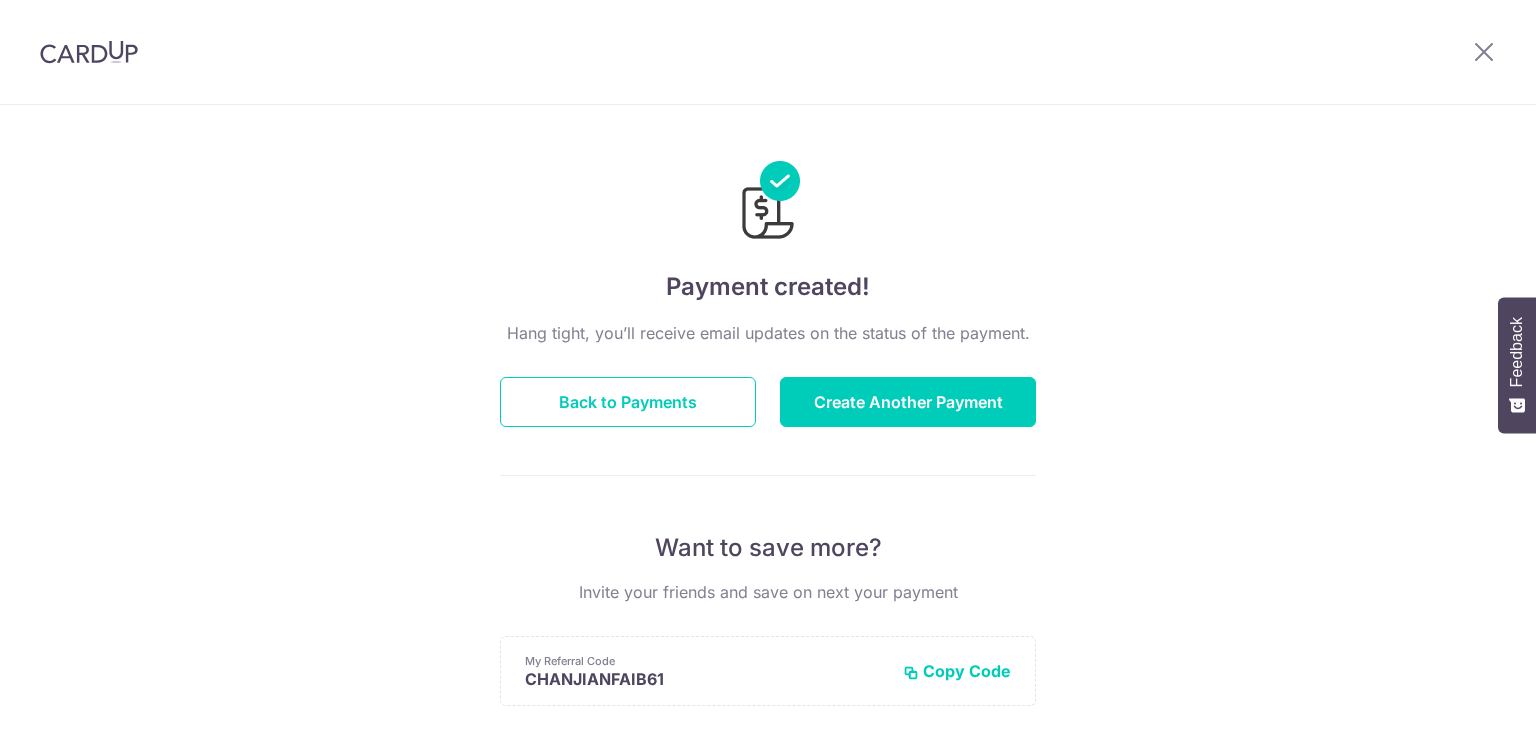 scroll, scrollTop: 0, scrollLeft: 0, axis: both 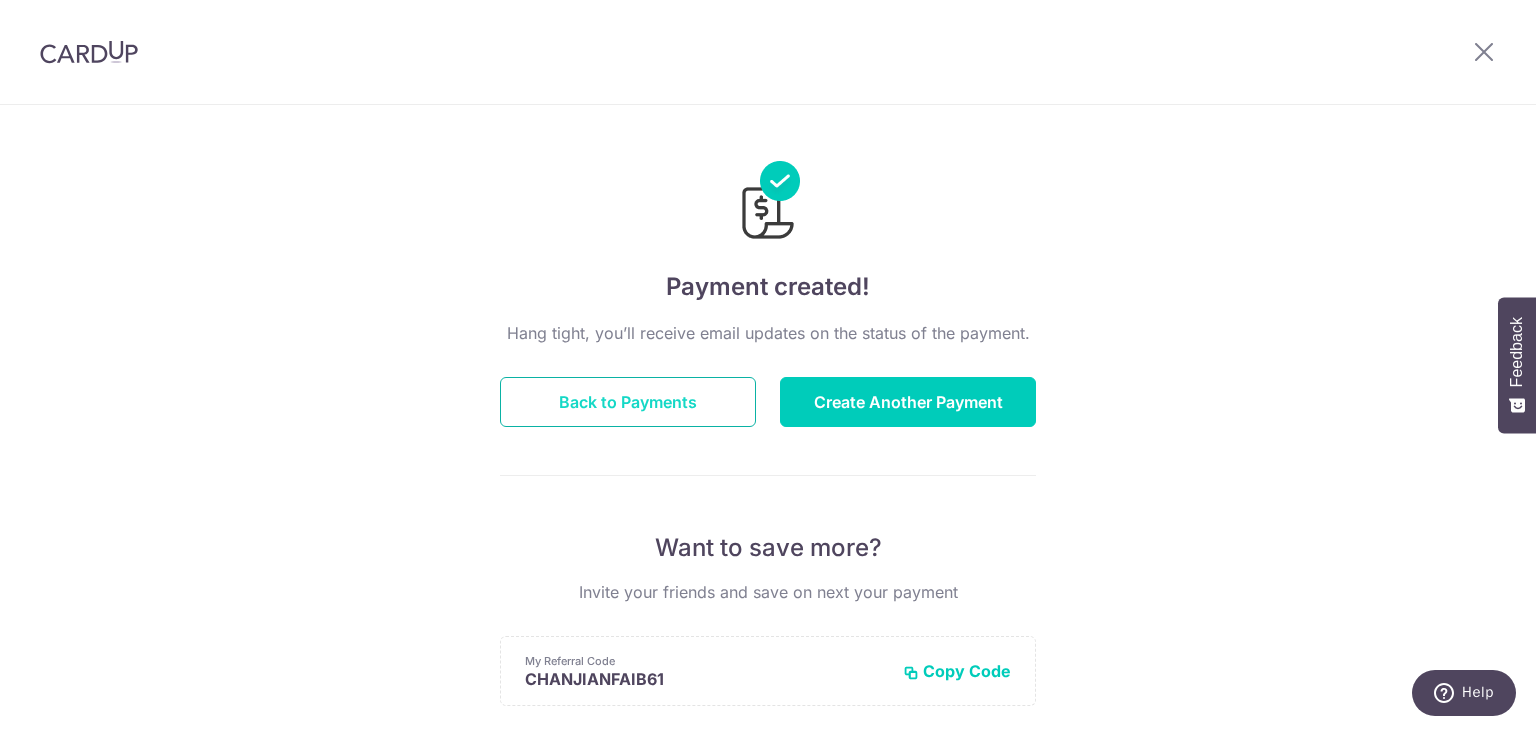 click on "Back to Payments" at bounding box center (628, 402) 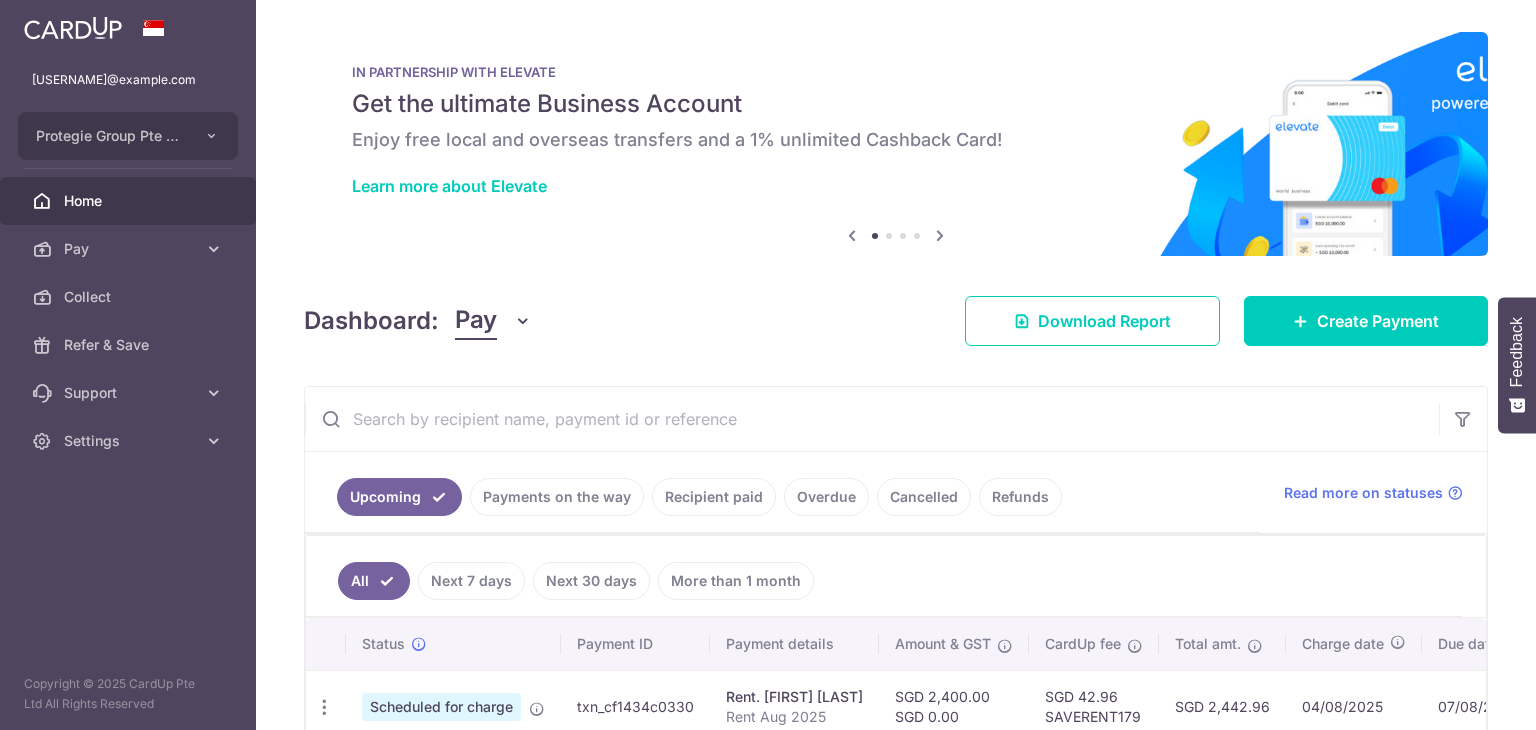 scroll, scrollTop: 0, scrollLeft: 0, axis: both 